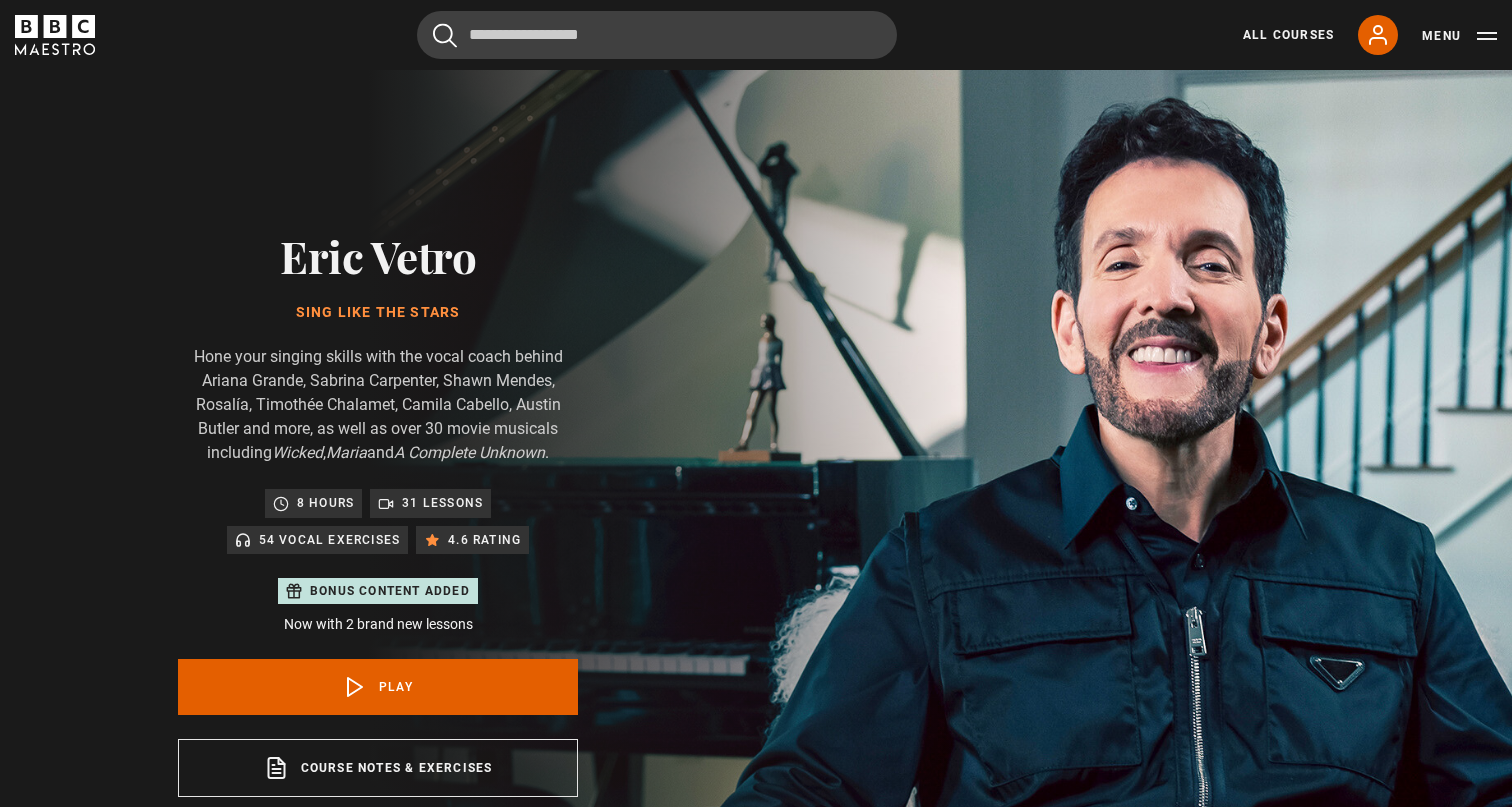 scroll, scrollTop: 956, scrollLeft: 0, axis: vertical 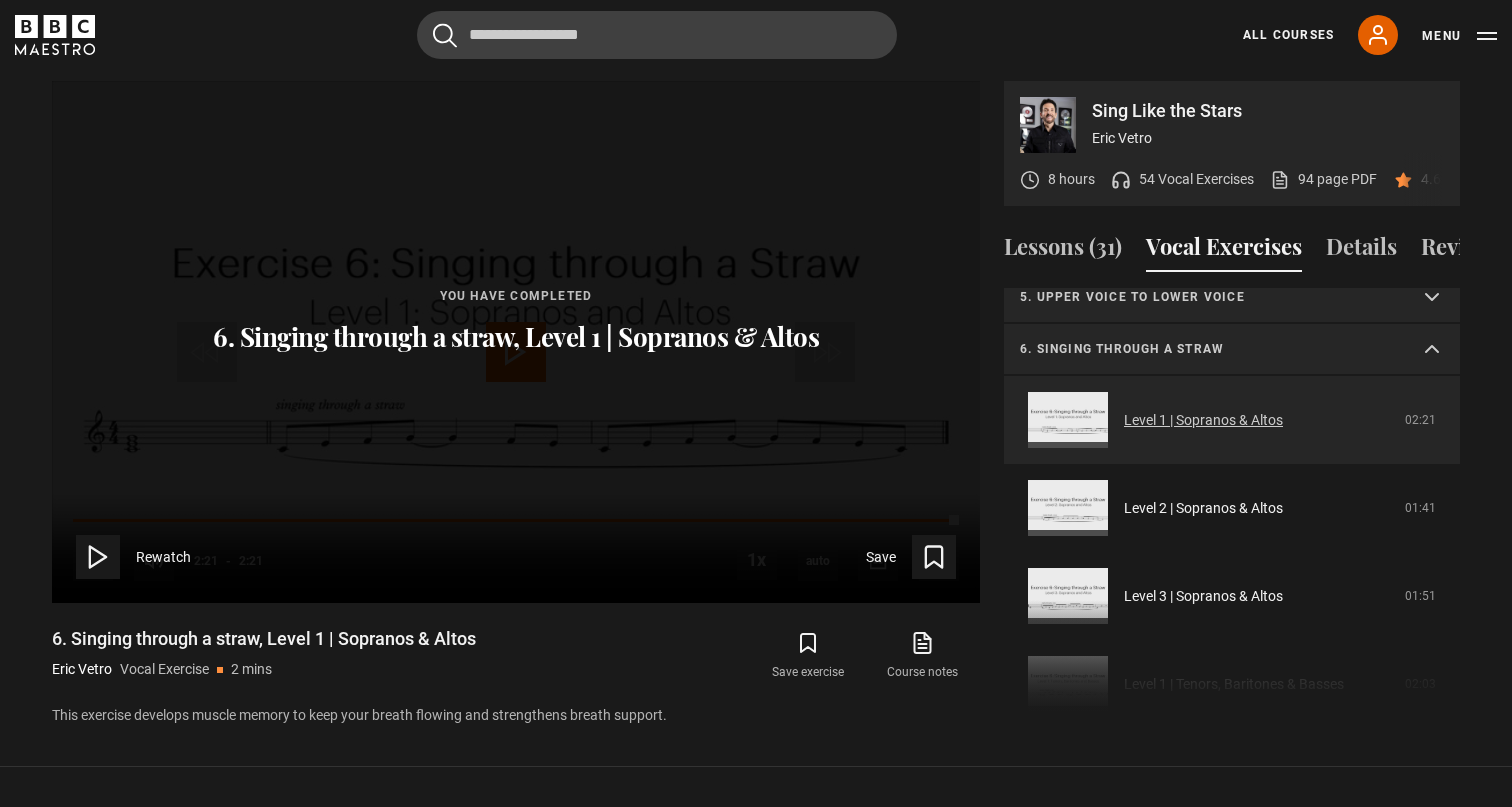 click on "Level 1 | Sopranos & Altos" at bounding box center [1203, 420] 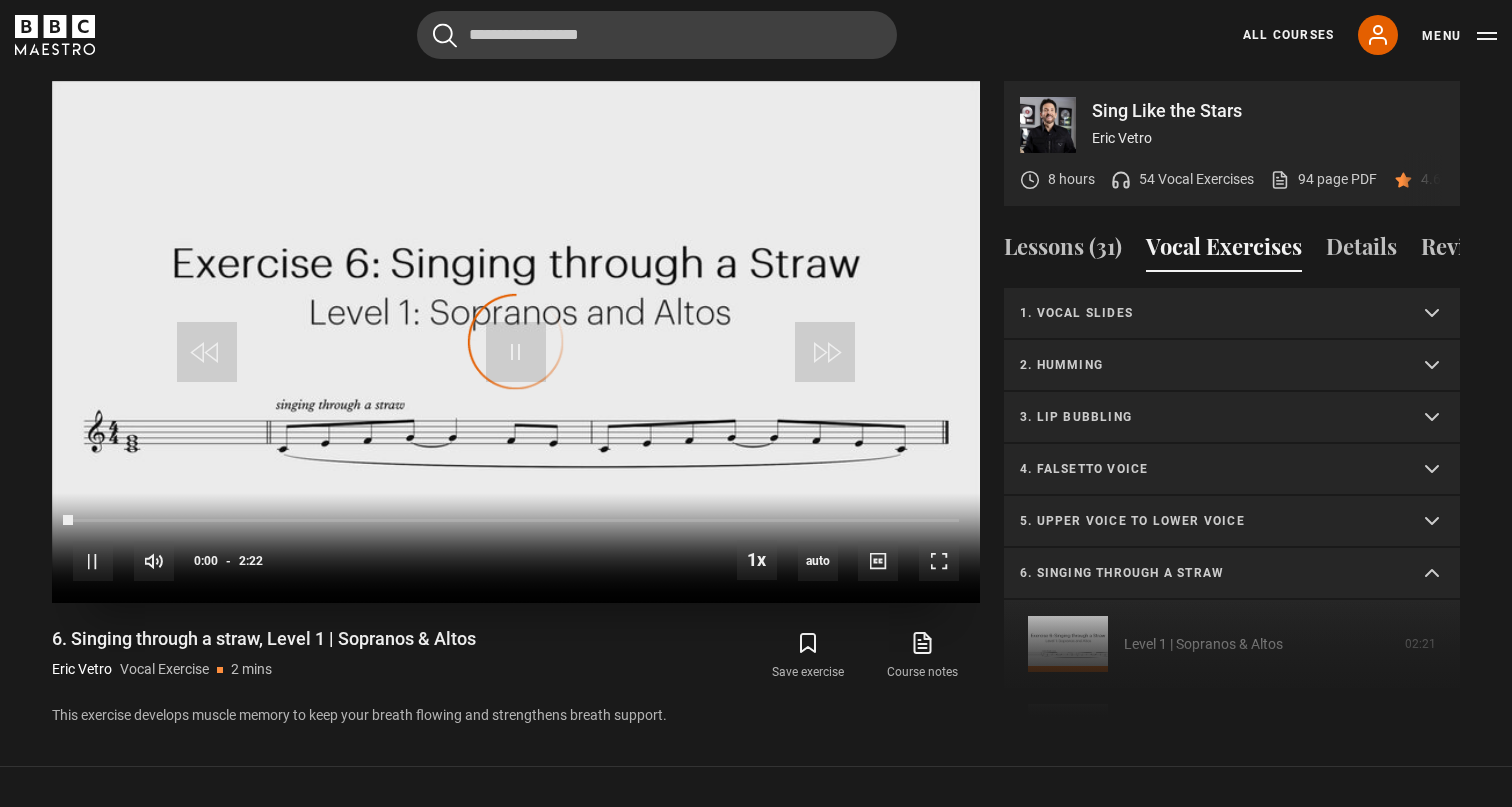 scroll, scrollTop: 224, scrollLeft: 0, axis: vertical 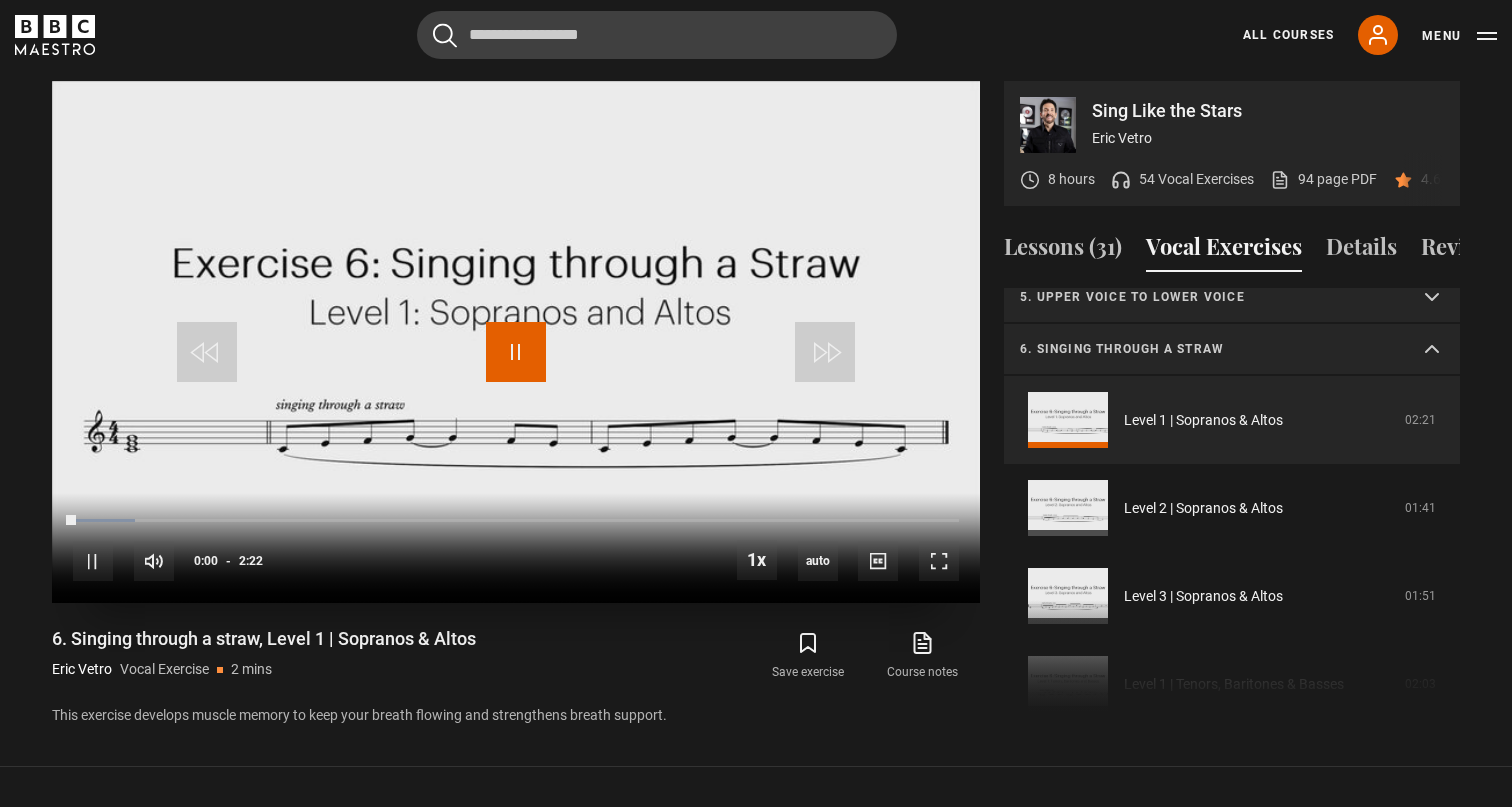 click at bounding box center [516, 352] 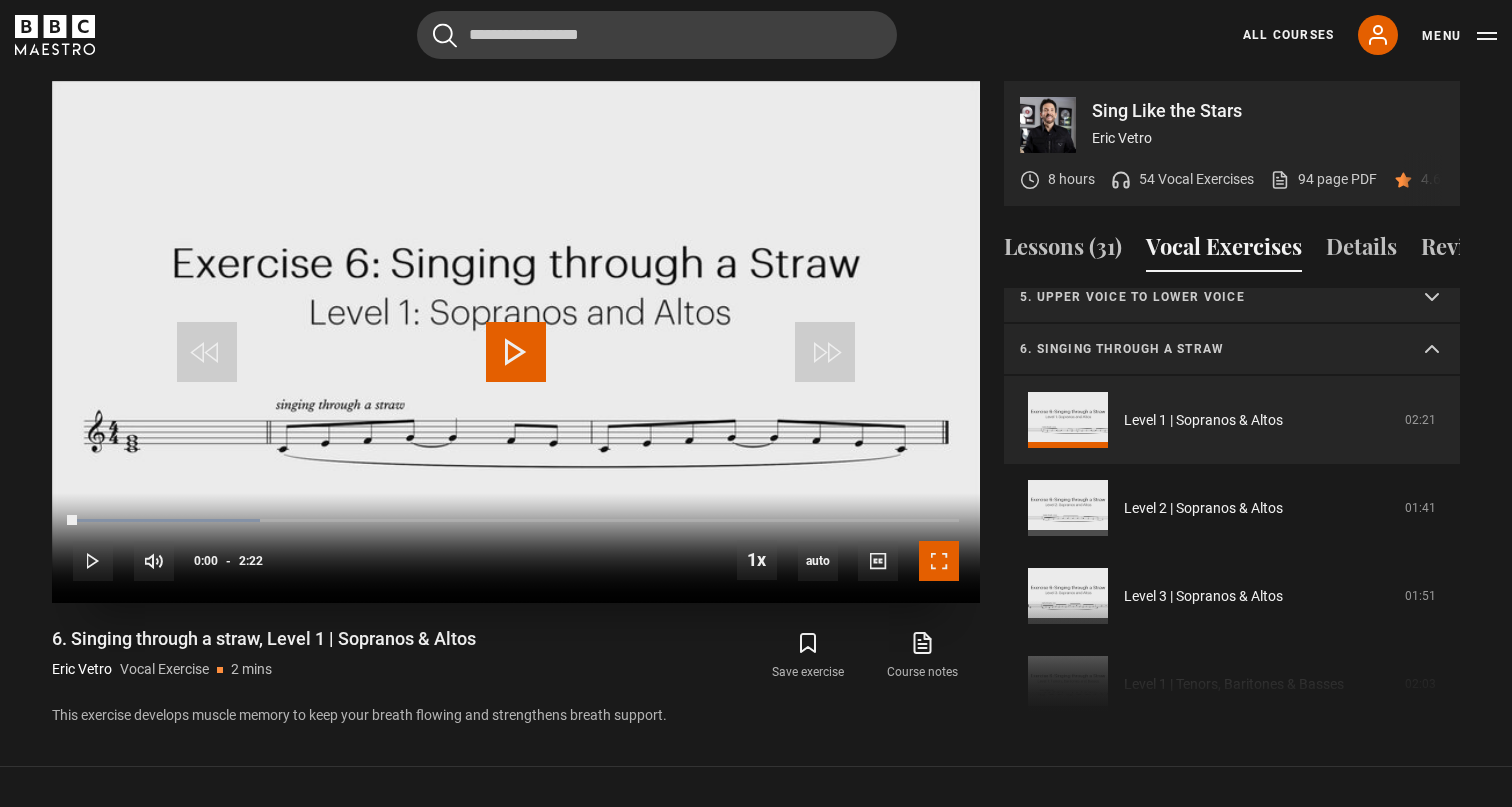 click at bounding box center [939, 561] 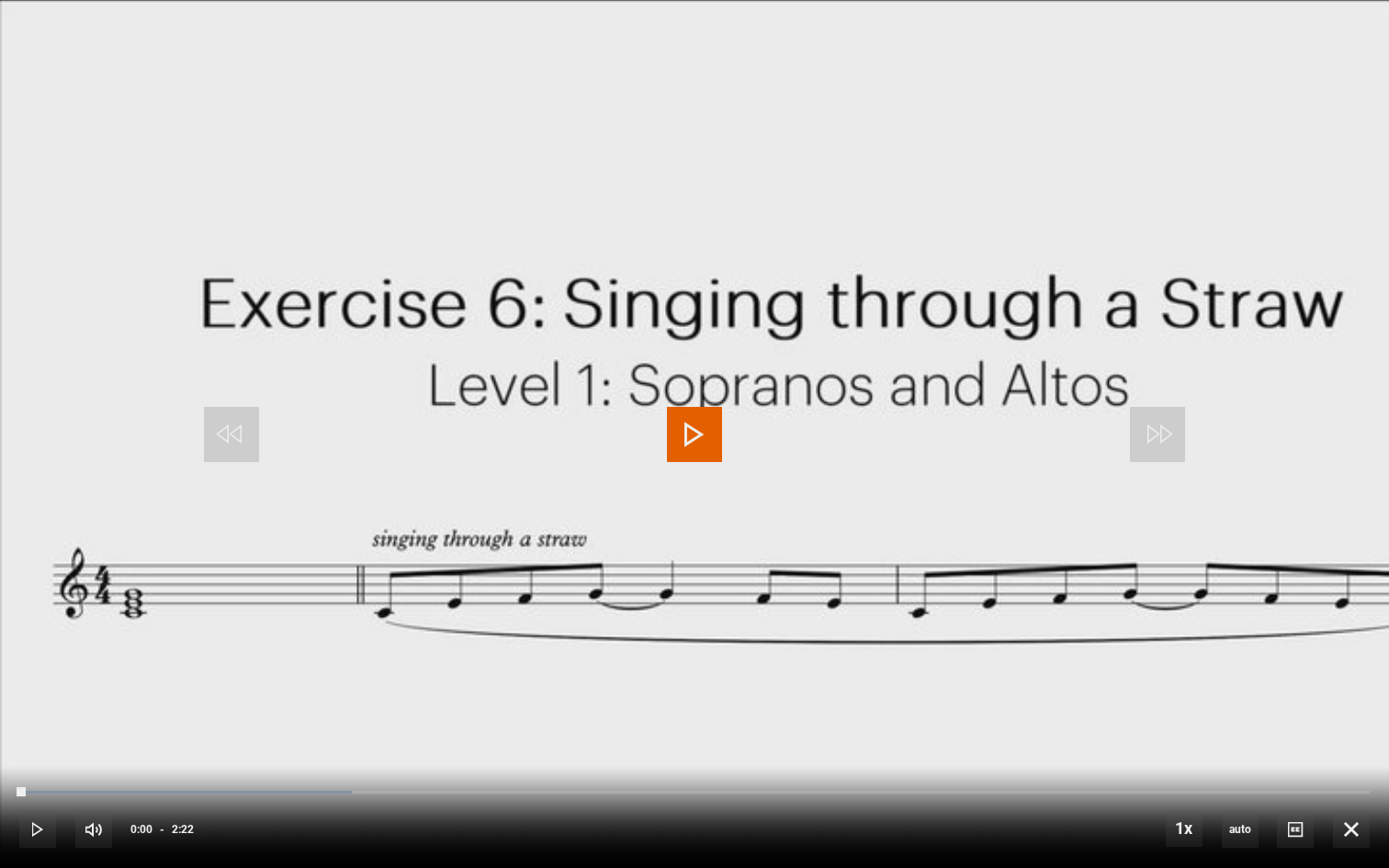 click at bounding box center [694, 434] 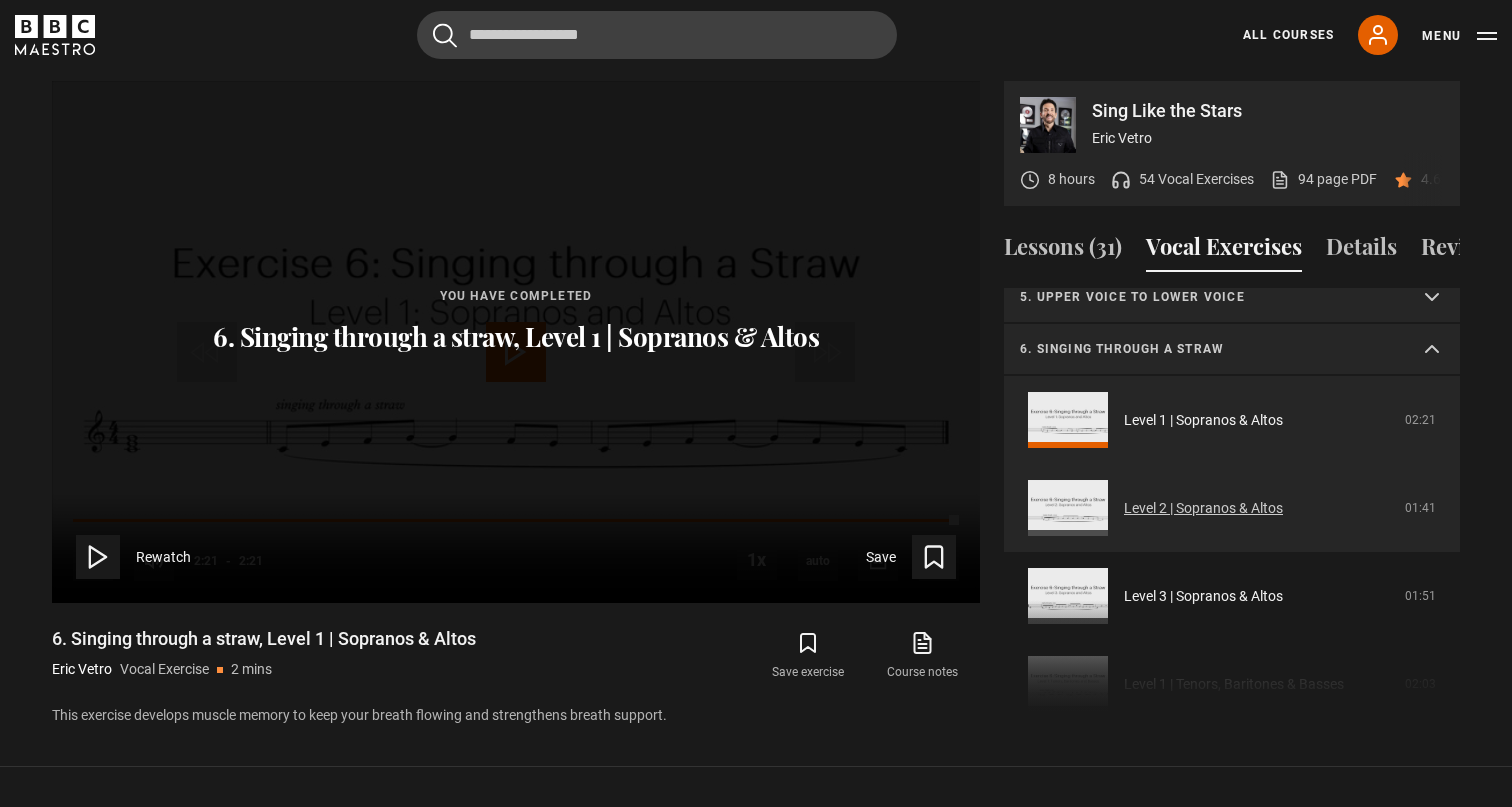 click on "Level 2 | Sopranos & Altos" at bounding box center (1203, 508) 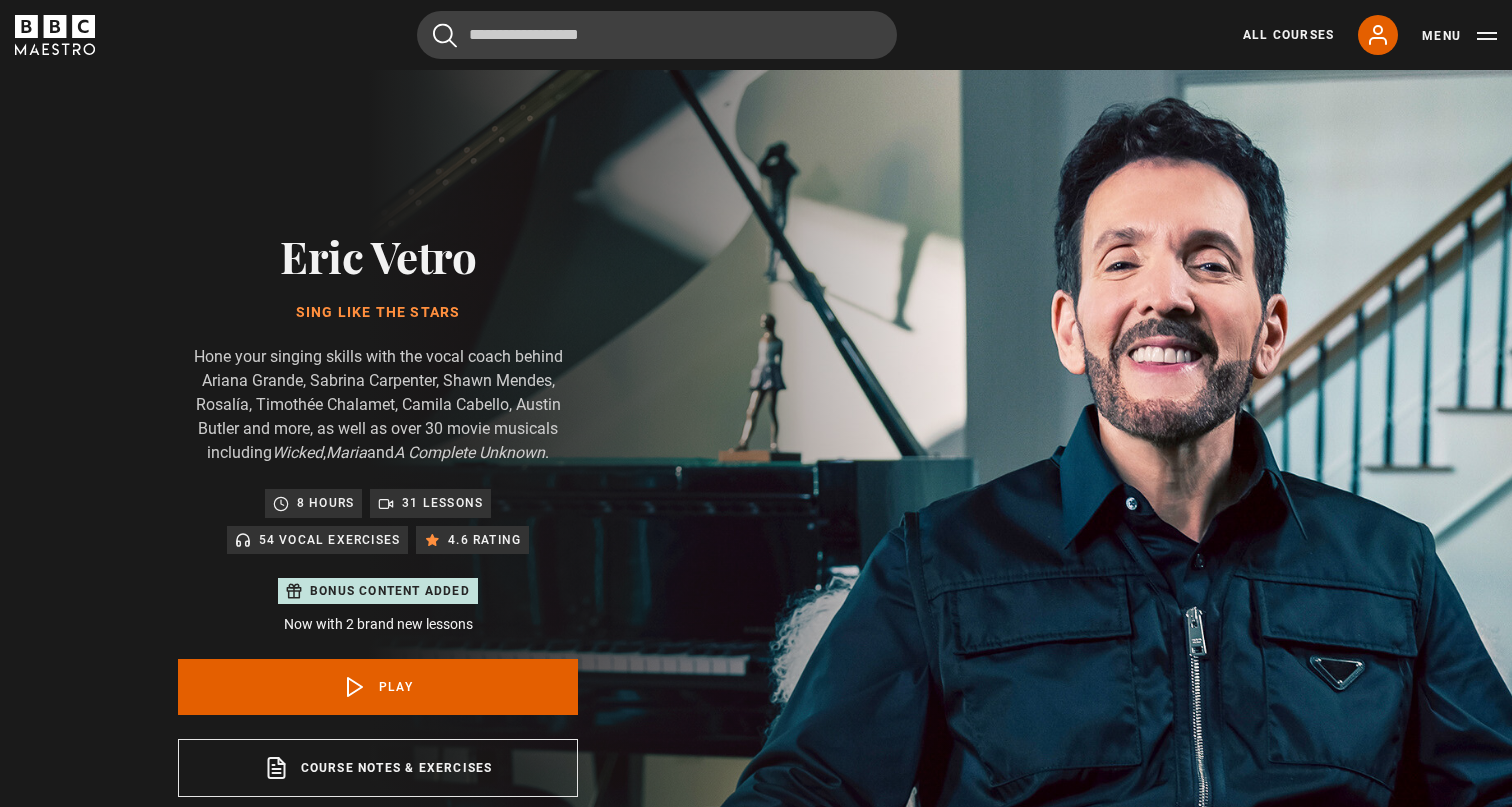 scroll, scrollTop: 956, scrollLeft: 0, axis: vertical 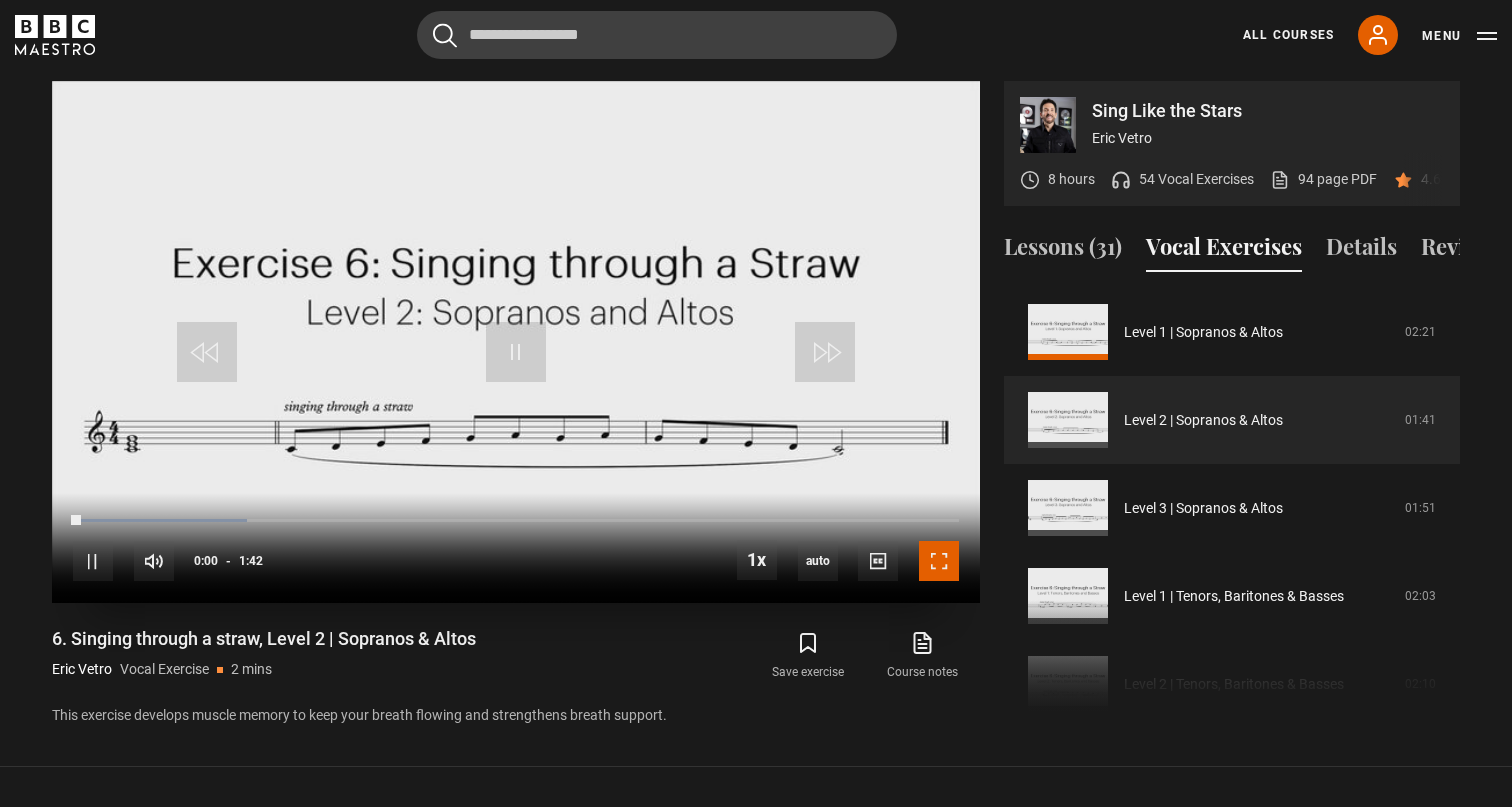 click at bounding box center (939, 561) 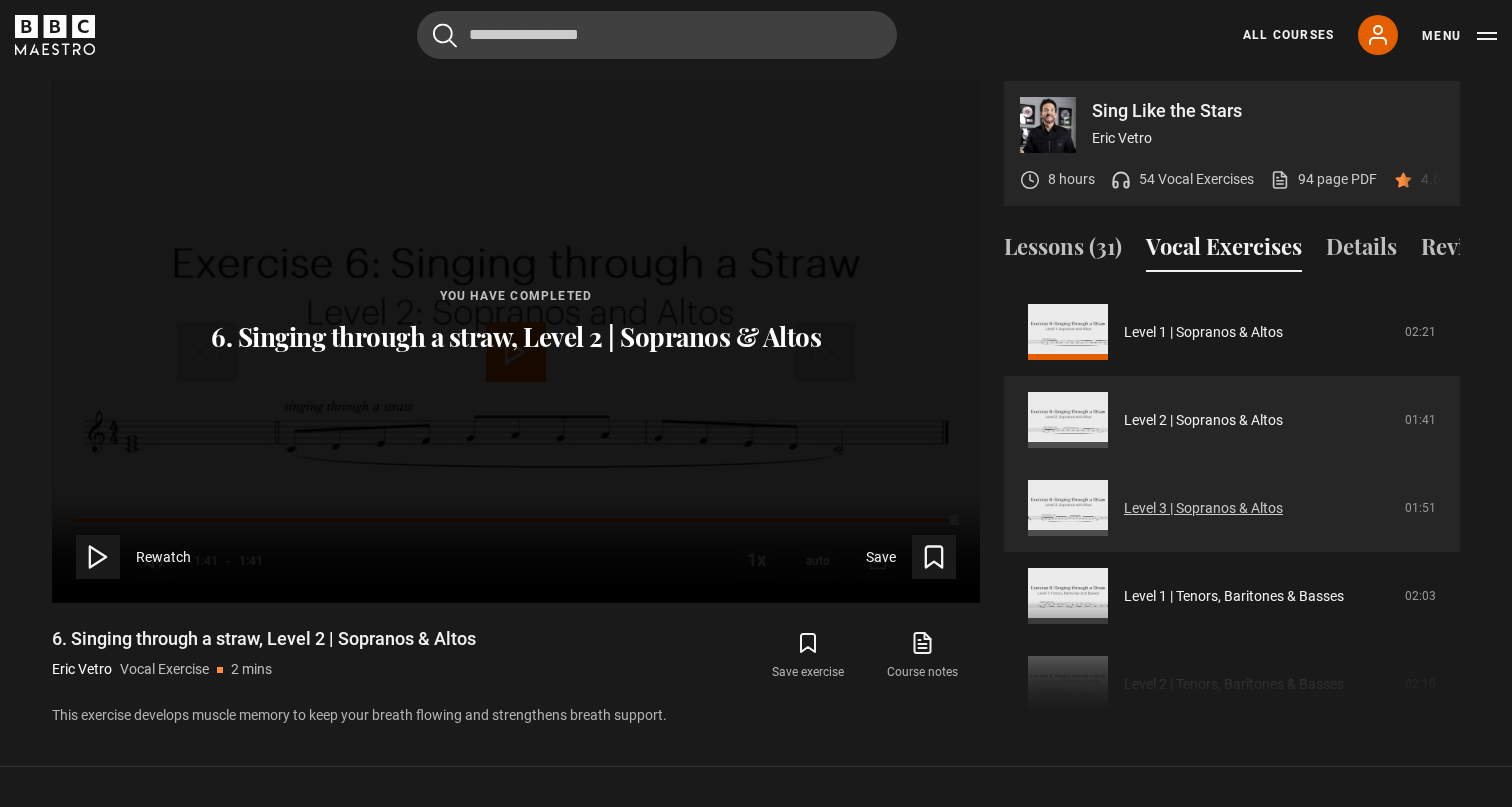 click on "Level 3 | Sopranos & Altos" at bounding box center [1203, 508] 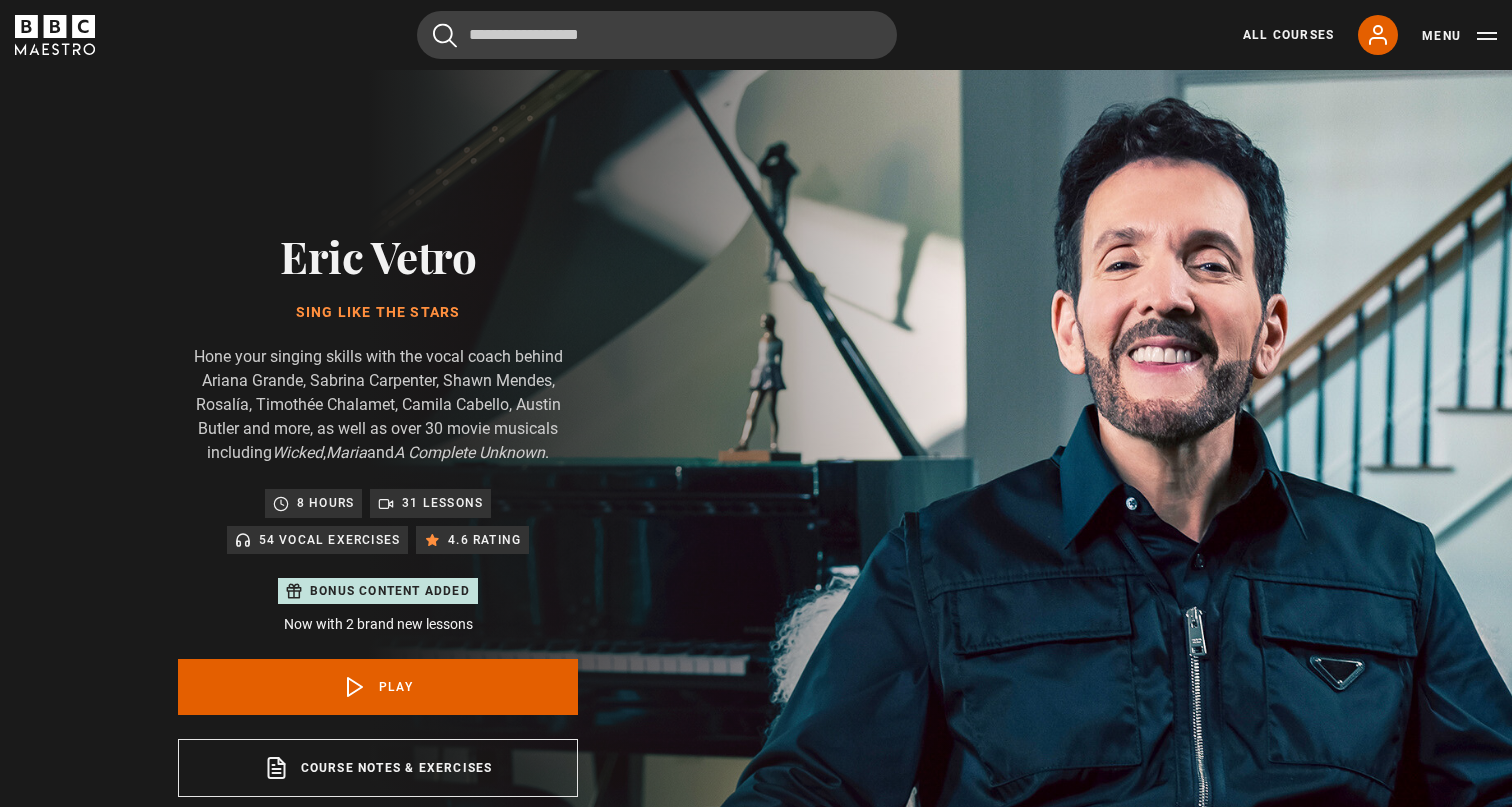 scroll, scrollTop: 956, scrollLeft: 0, axis: vertical 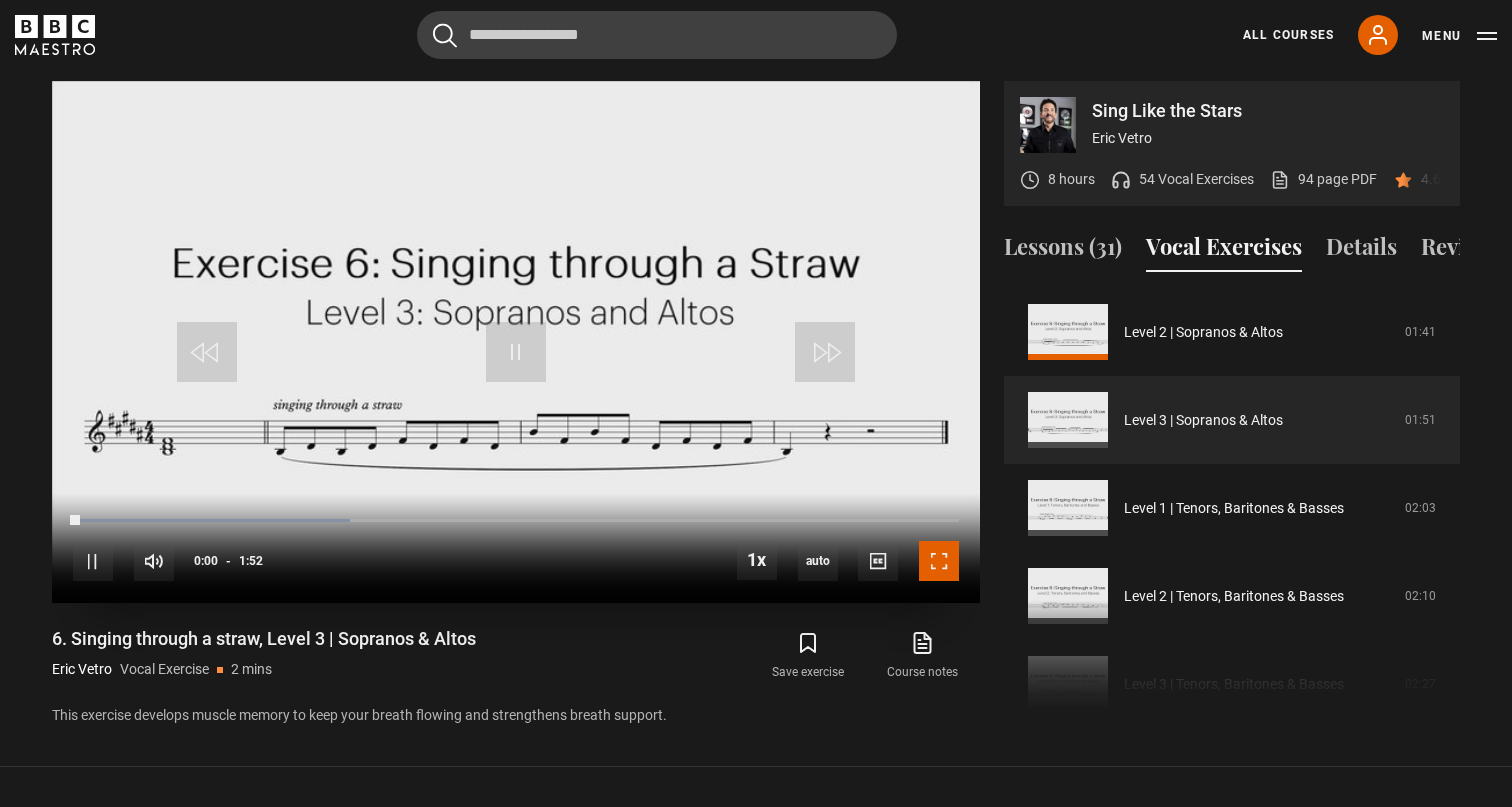 click at bounding box center [939, 561] 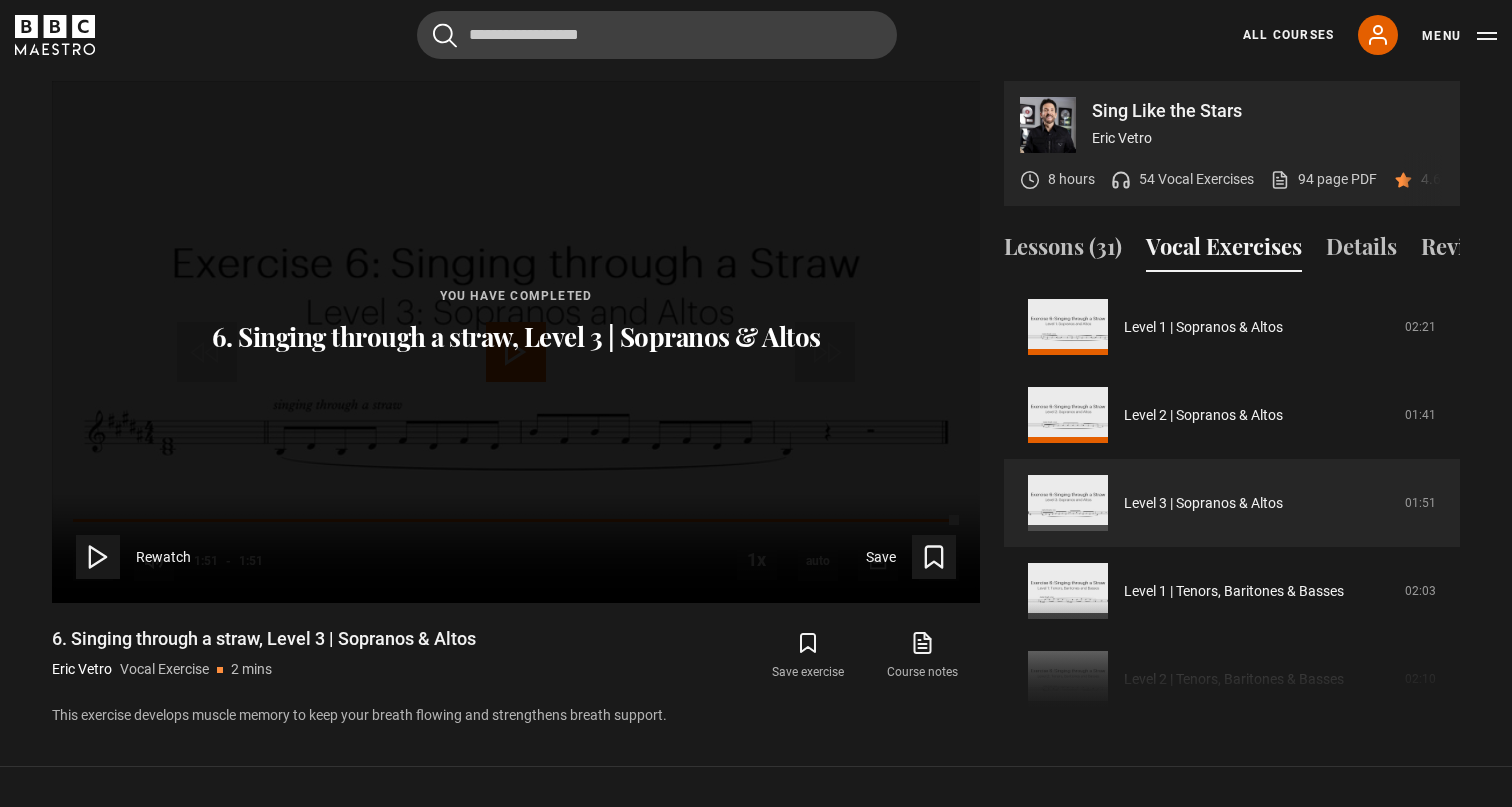 scroll, scrollTop: 290, scrollLeft: 0, axis: vertical 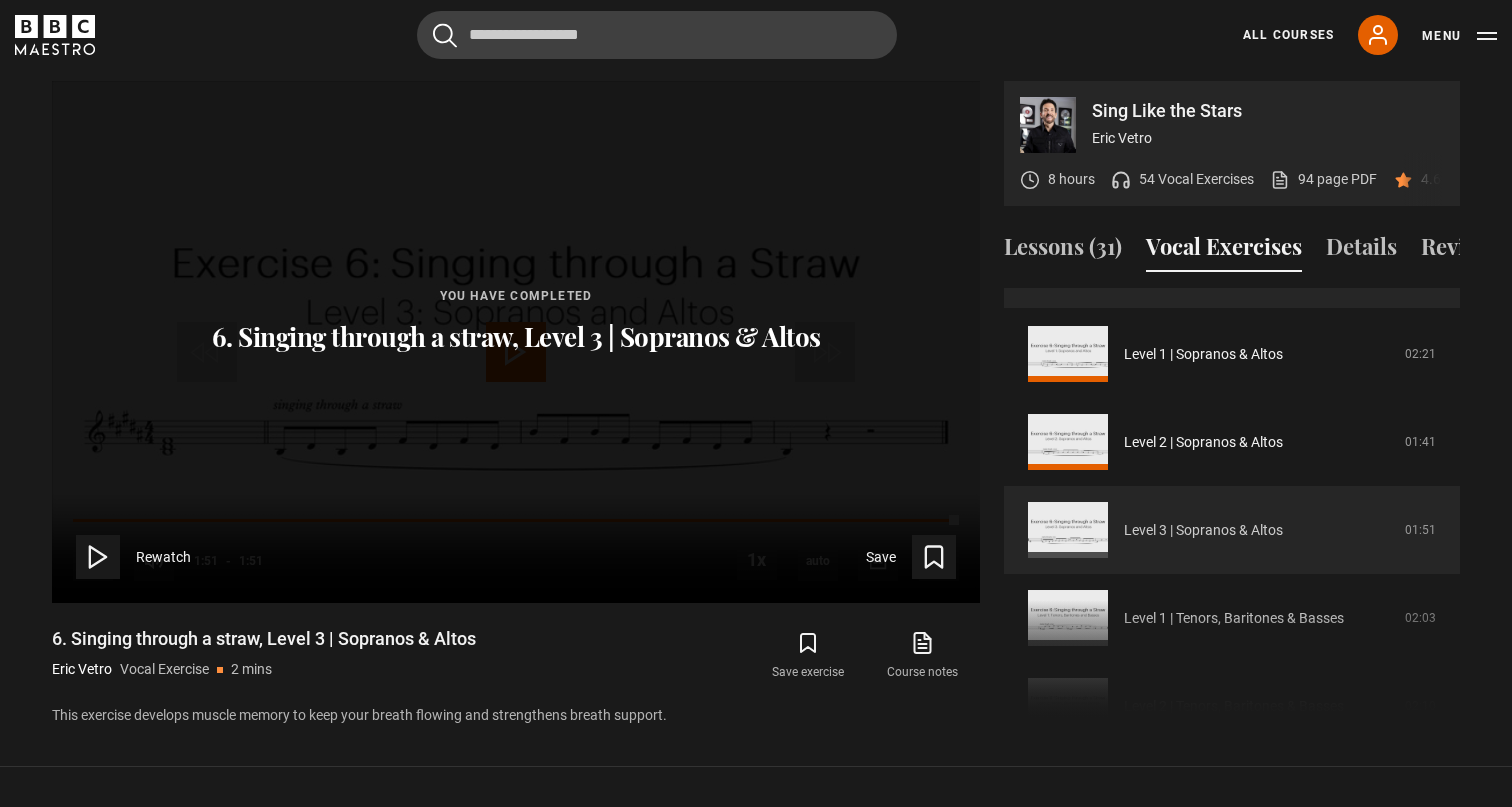 click on "Level 3 | Sopranos & Altos" at bounding box center [1203, 530] 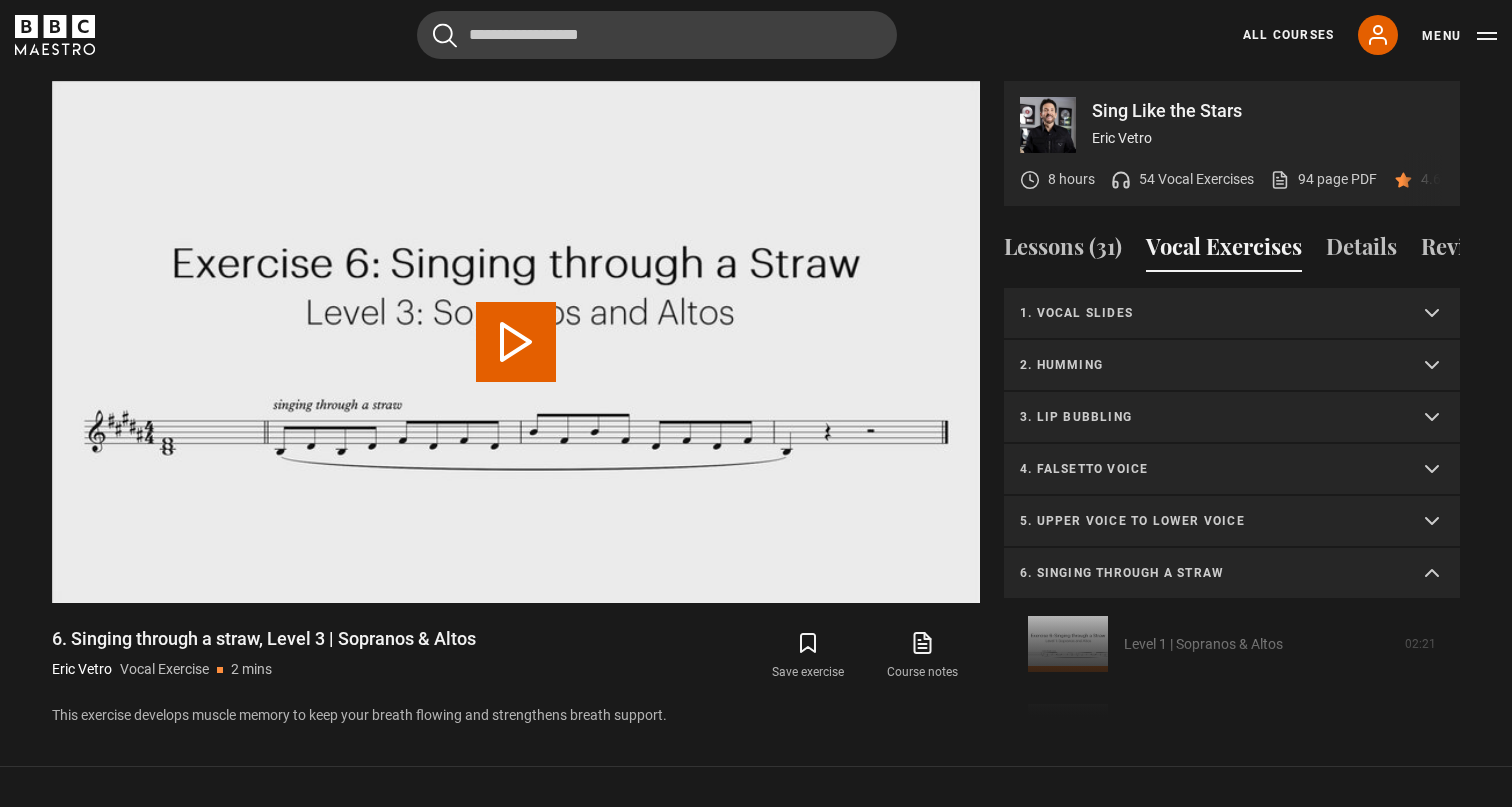 scroll, scrollTop: 400, scrollLeft: 0, axis: vertical 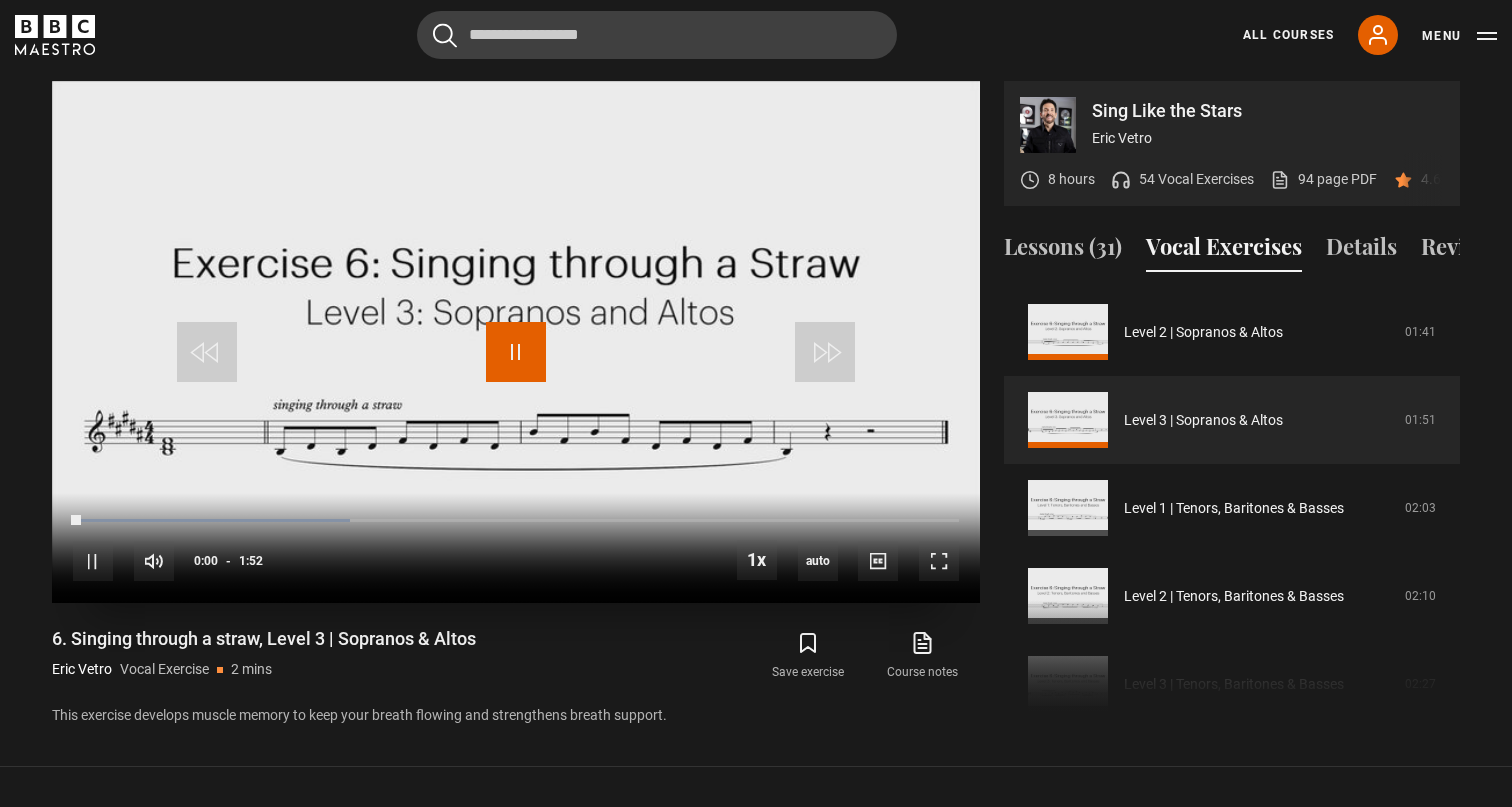 click at bounding box center (516, 352) 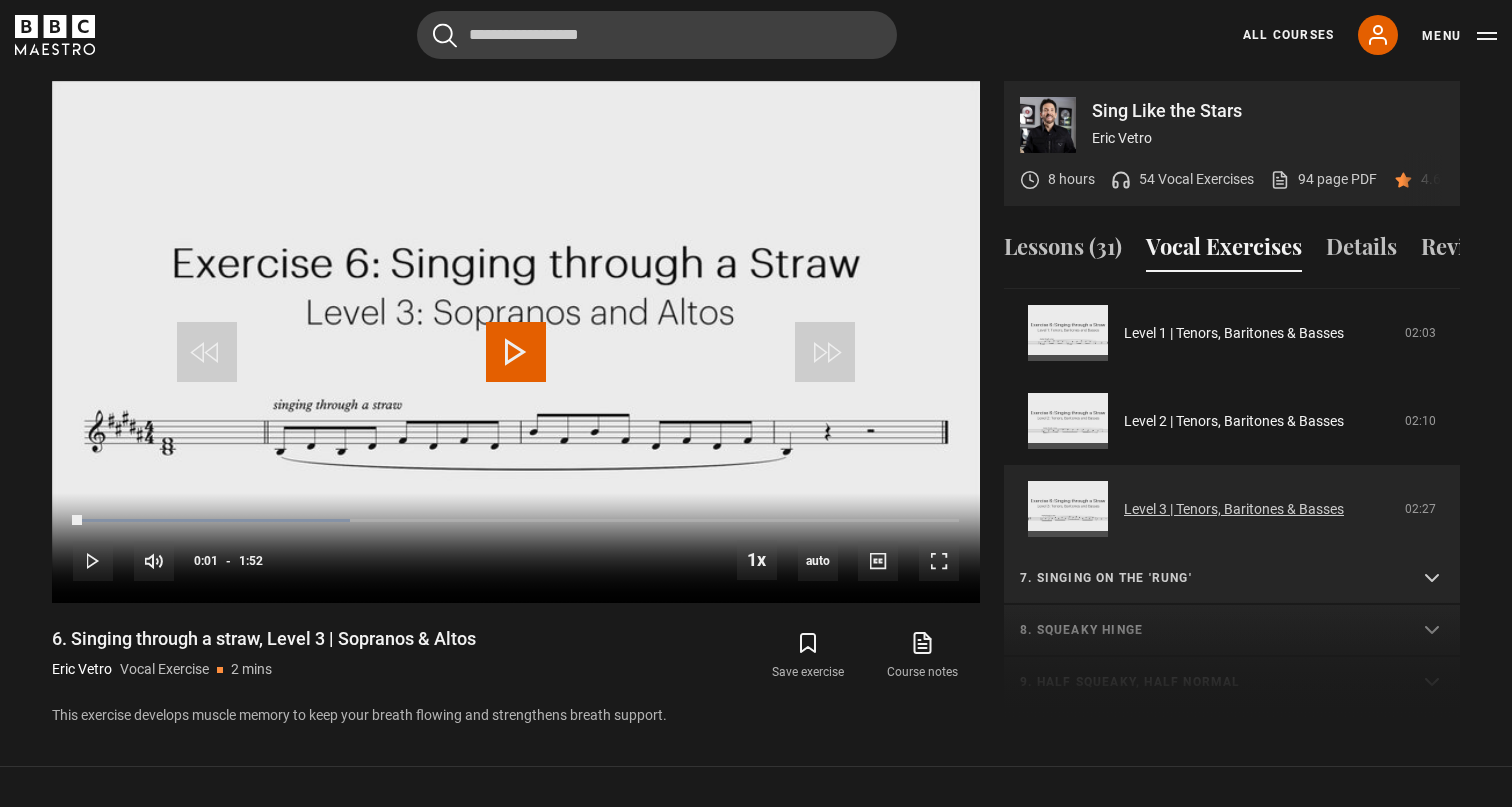 scroll, scrollTop: 584, scrollLeft: 0, axis: vertical 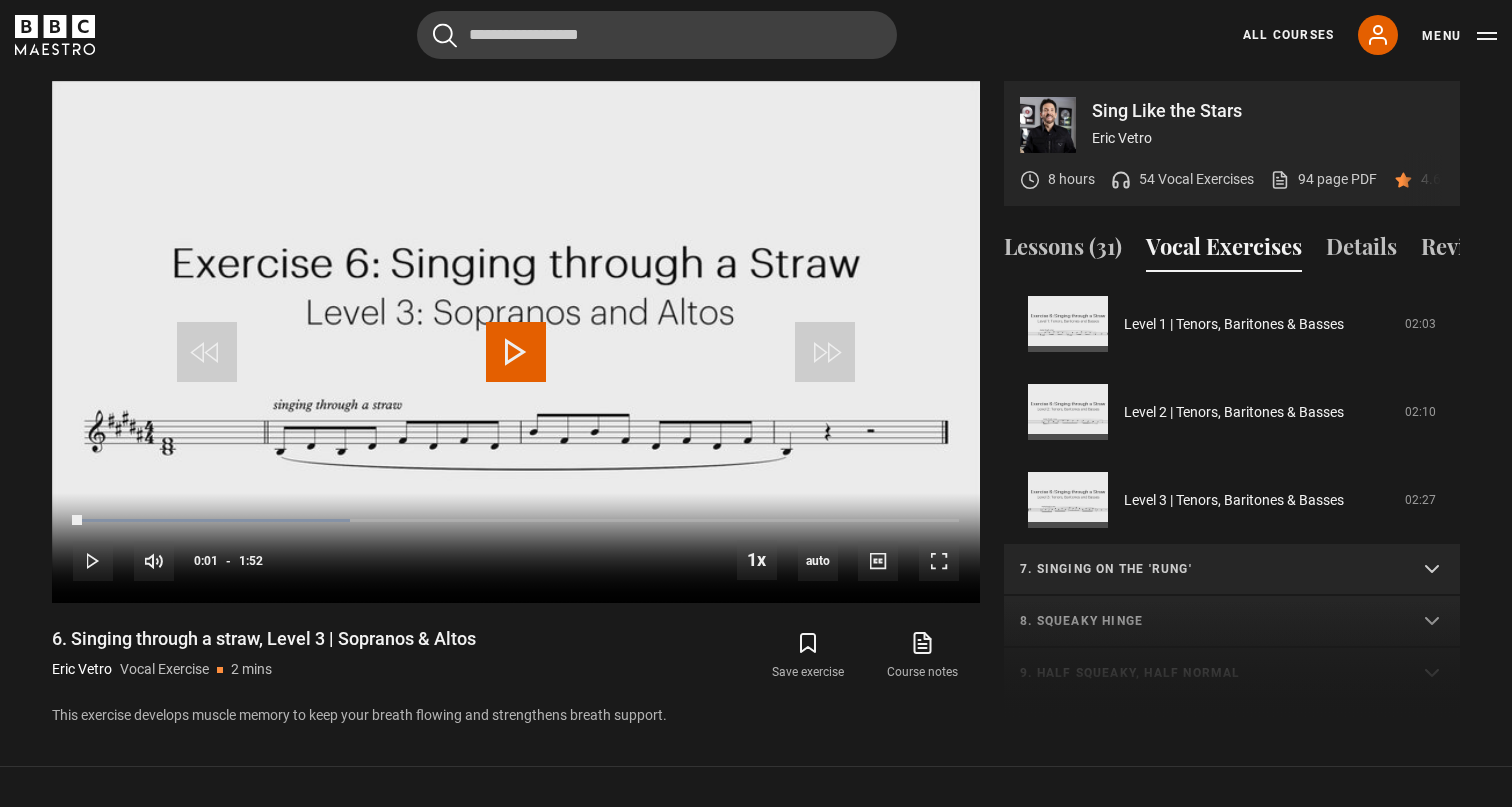 click on "7. Singing on the 'rung'" at bounding box center (1208, 569) 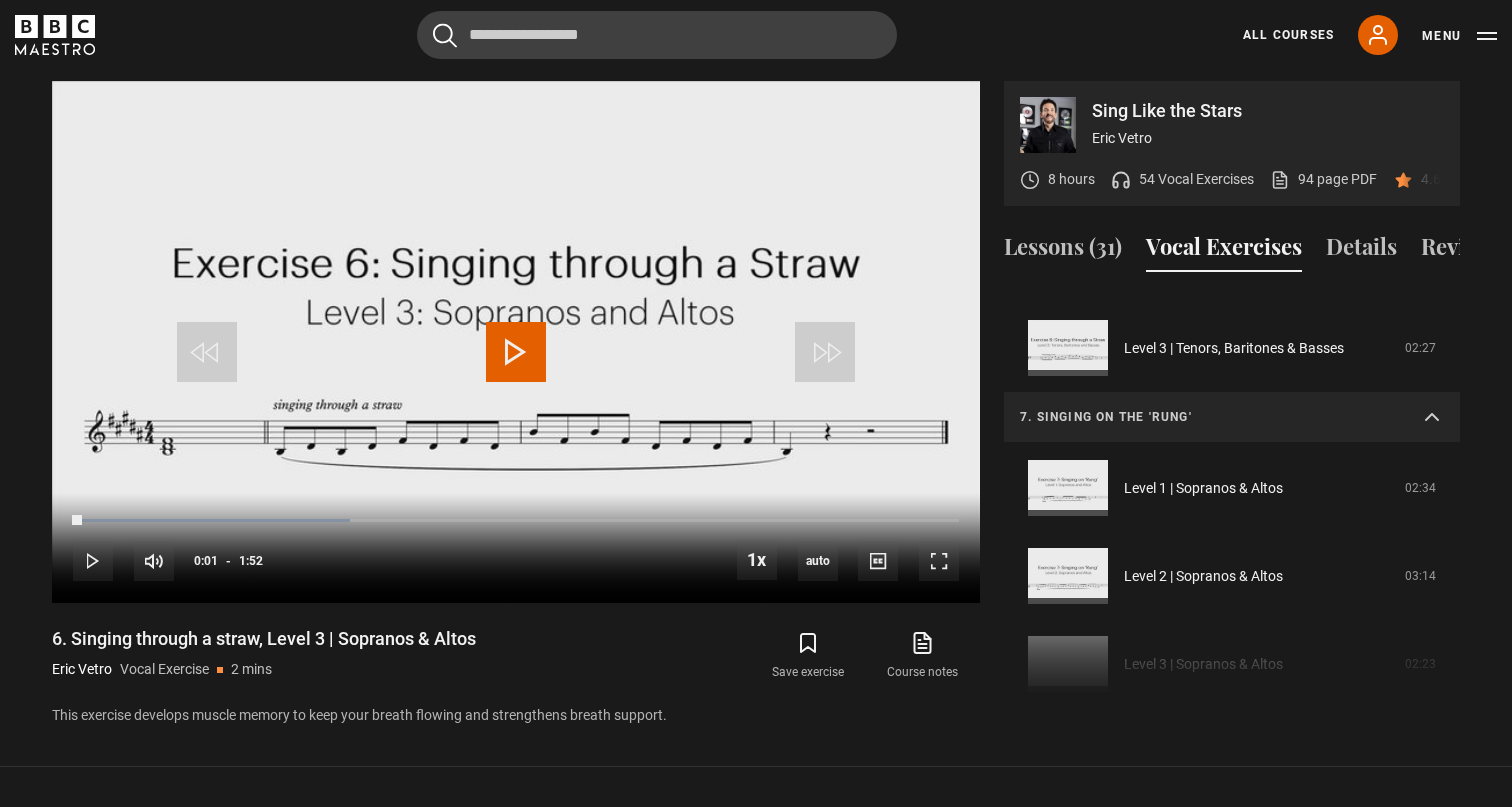 scroll, scrollTop: 761, scrollLeft: 0, axis: vertical 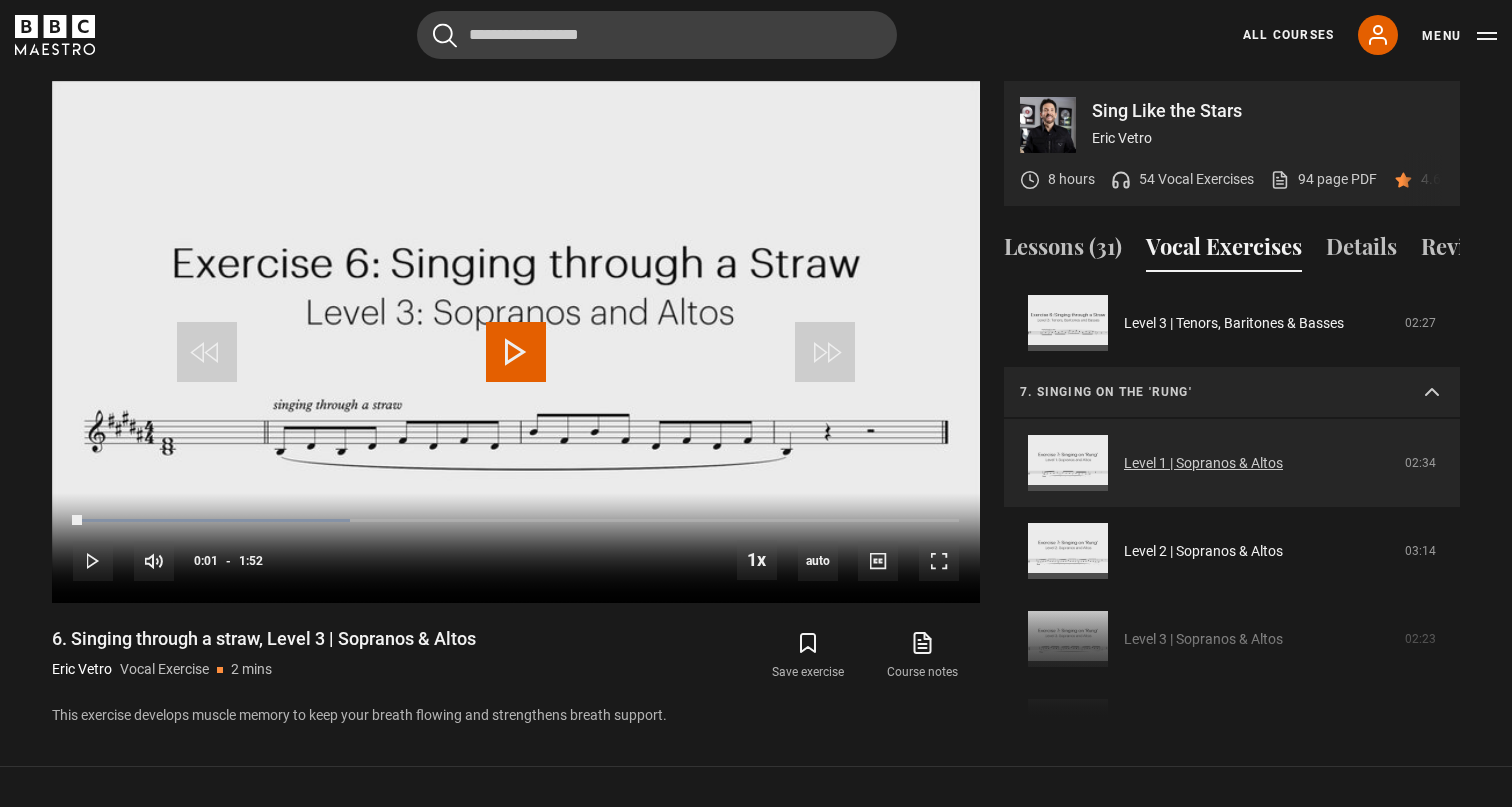 click on "Level 1 | Sopranos & Altos" at bounding box center [1203, 463] 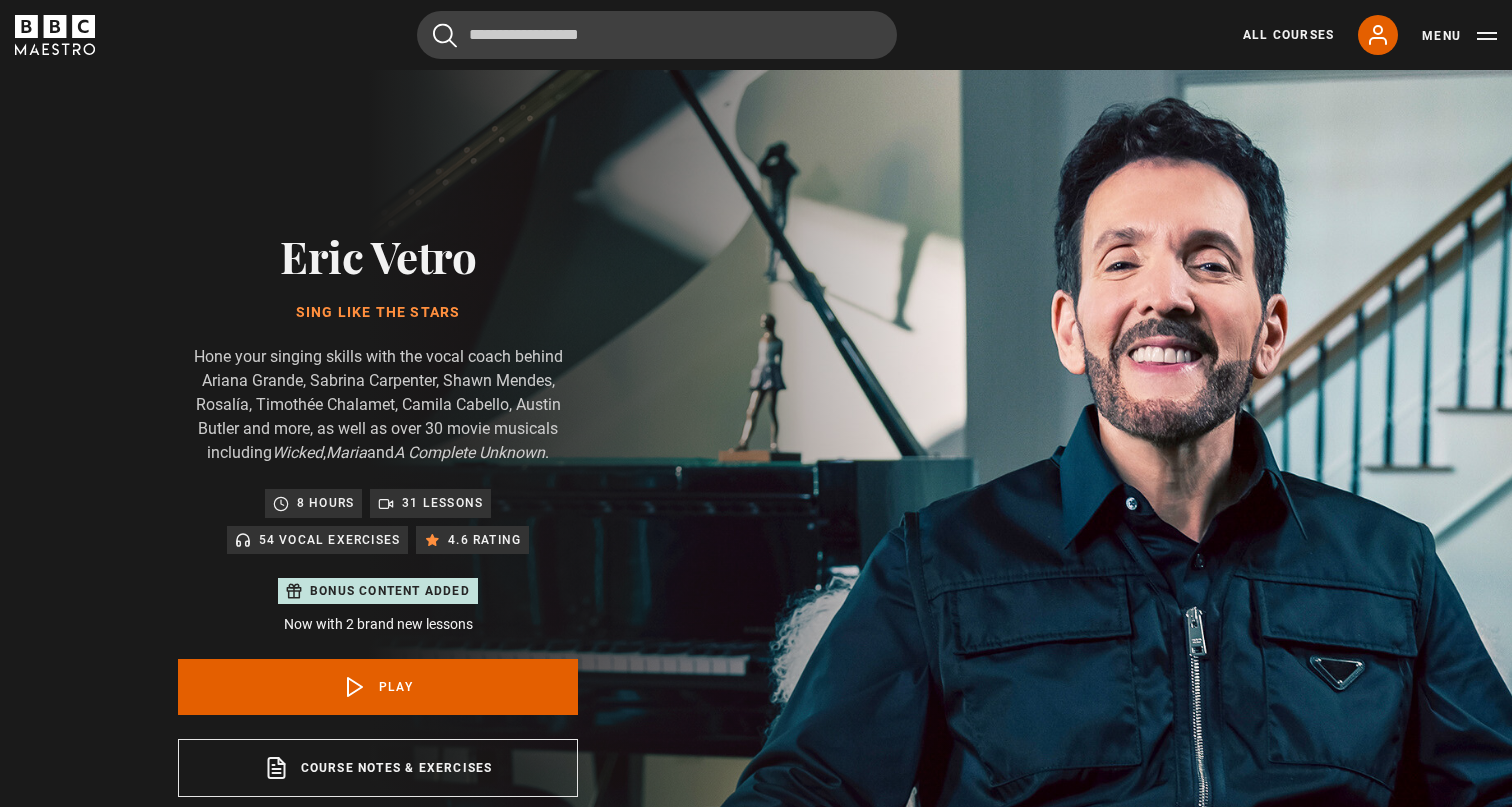 scroll, scrollTop: 956, scrollLeft: 0, axis: vertical 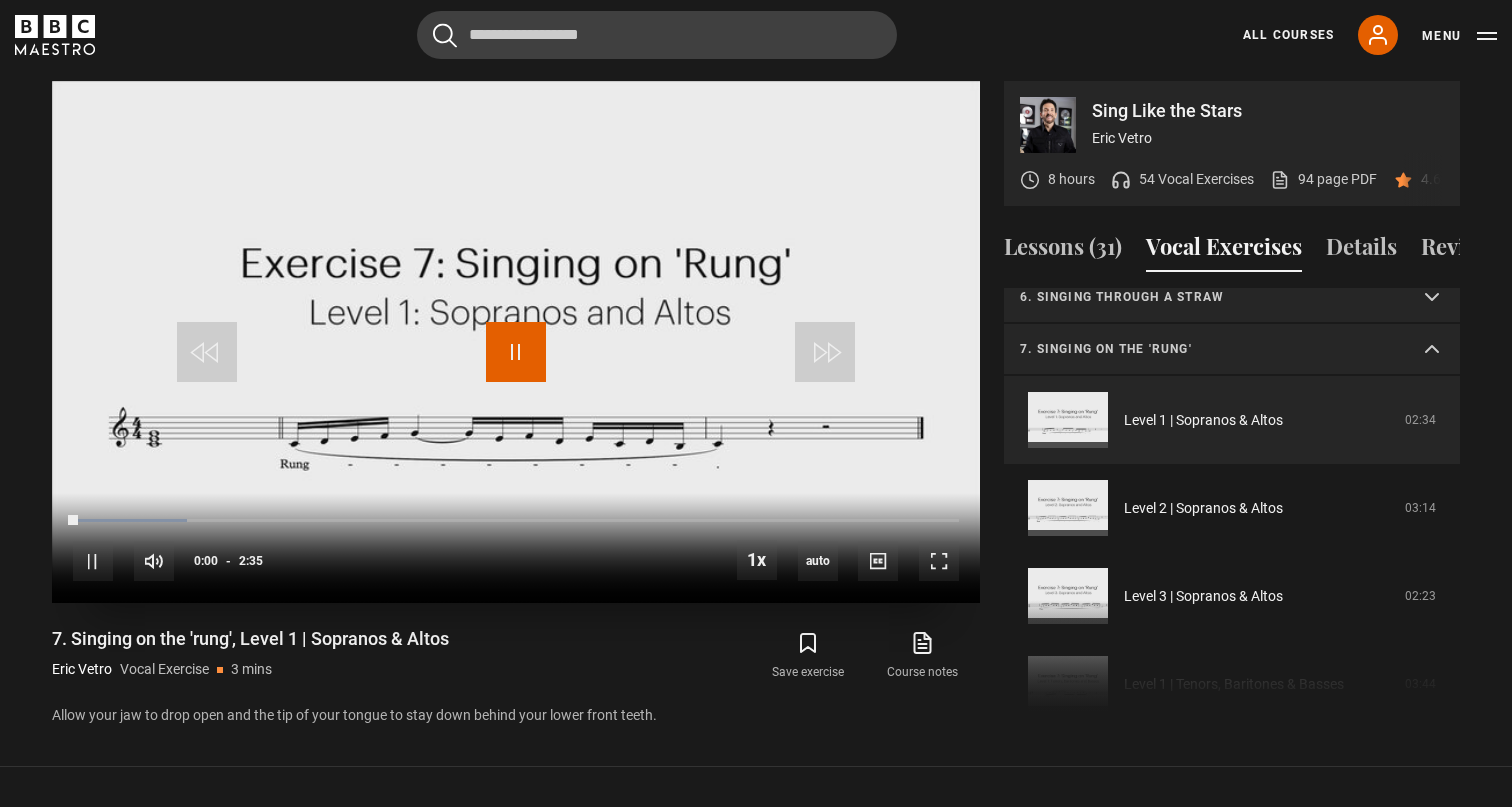click at bounding box center [516, 352] 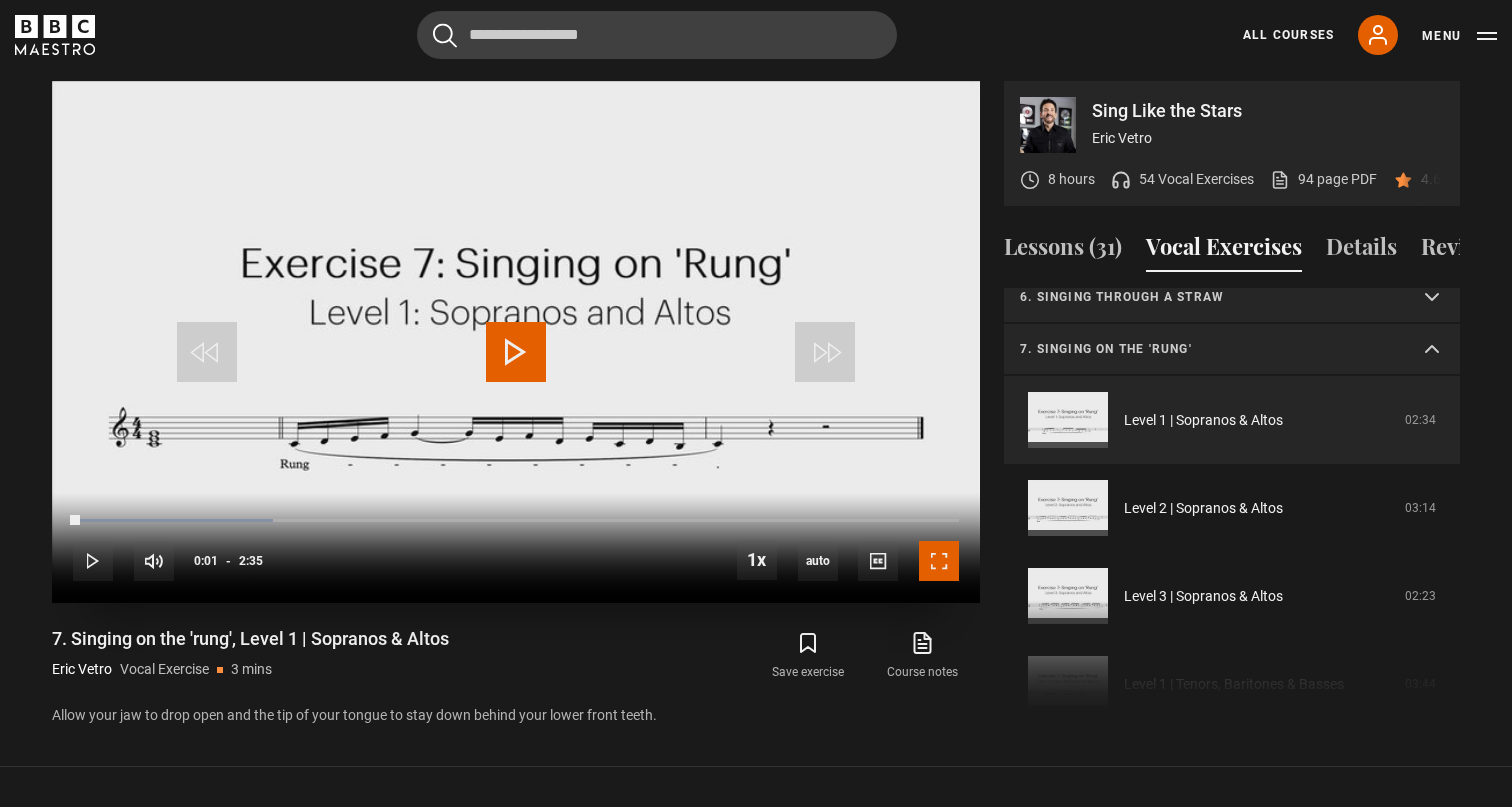 click at bounding box center [939, 561] 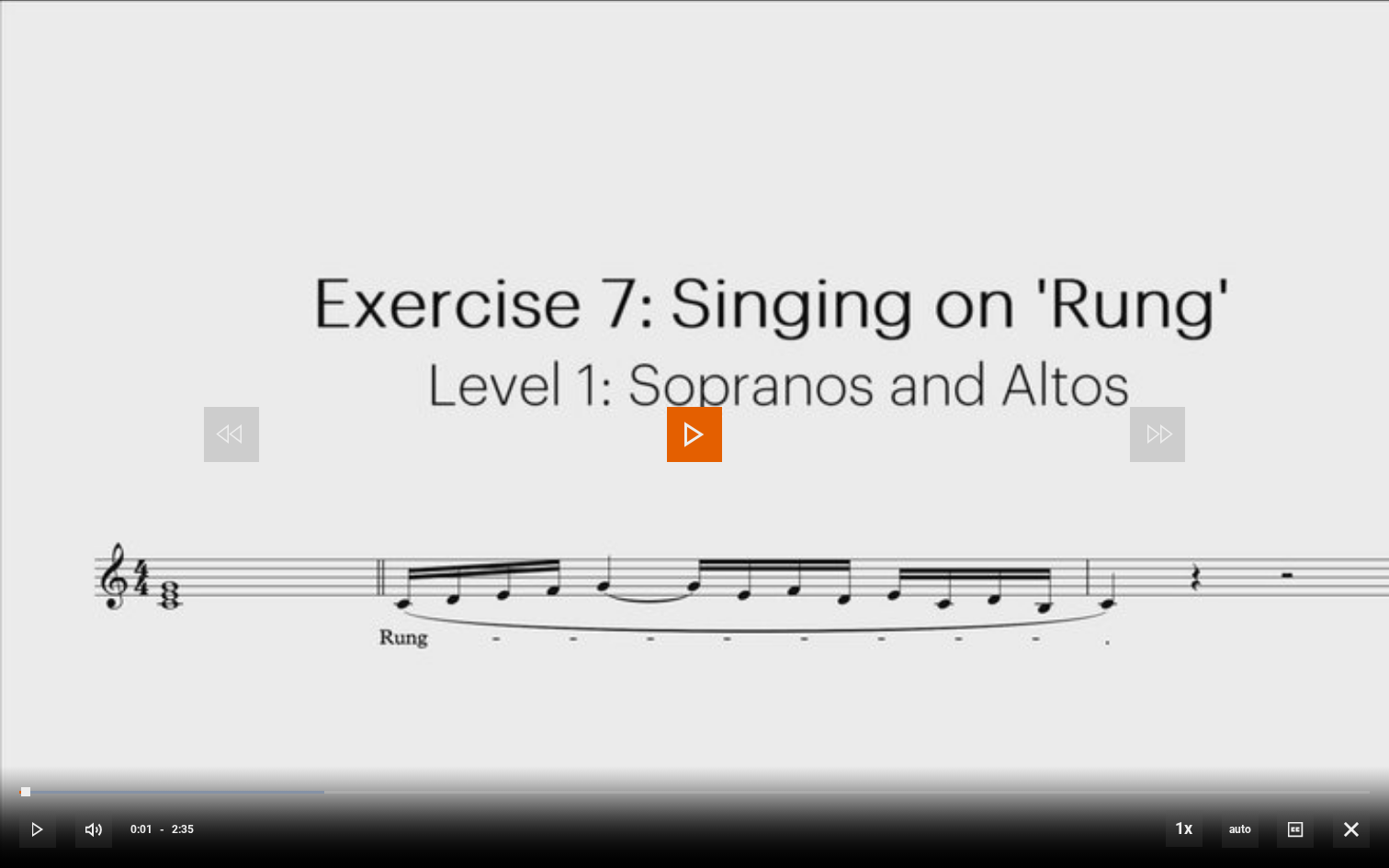 click at bounding box center [694, 434] 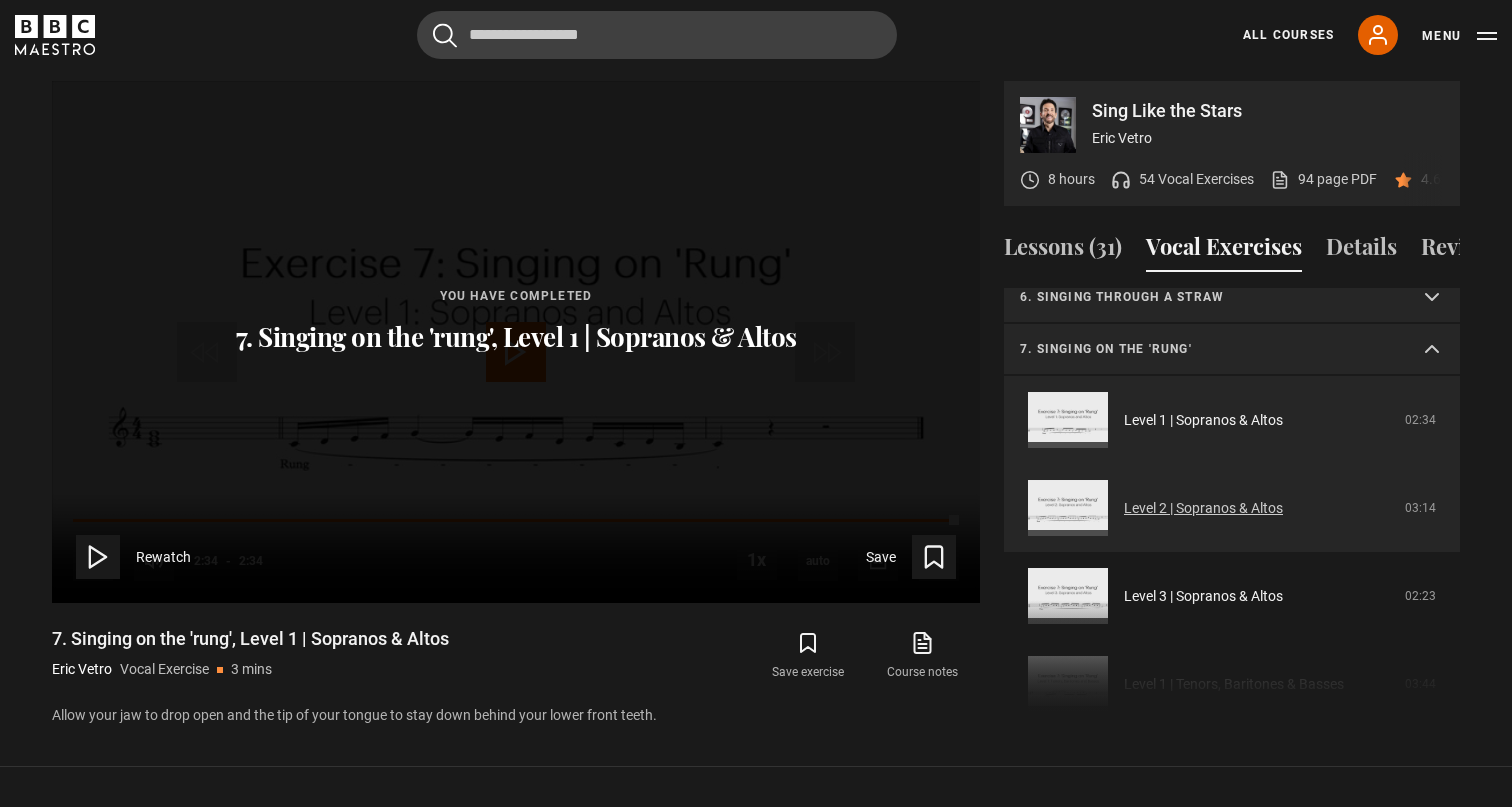 click on "Level 2 | Sopranos & Altos" at bounding box center (1203, 508) 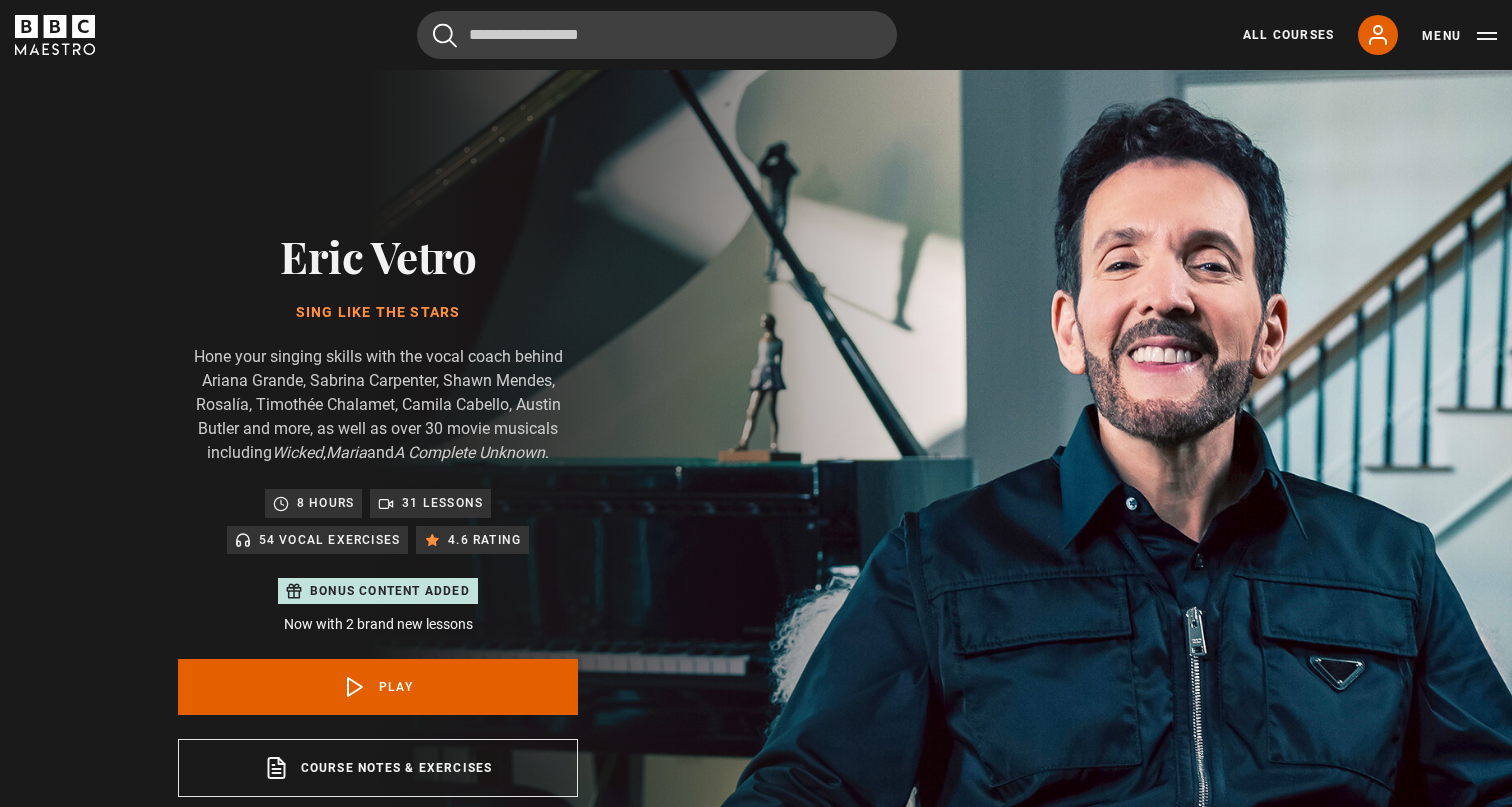 scroll, scrollTop: 956, scrollLeft: 0, axis: vertical 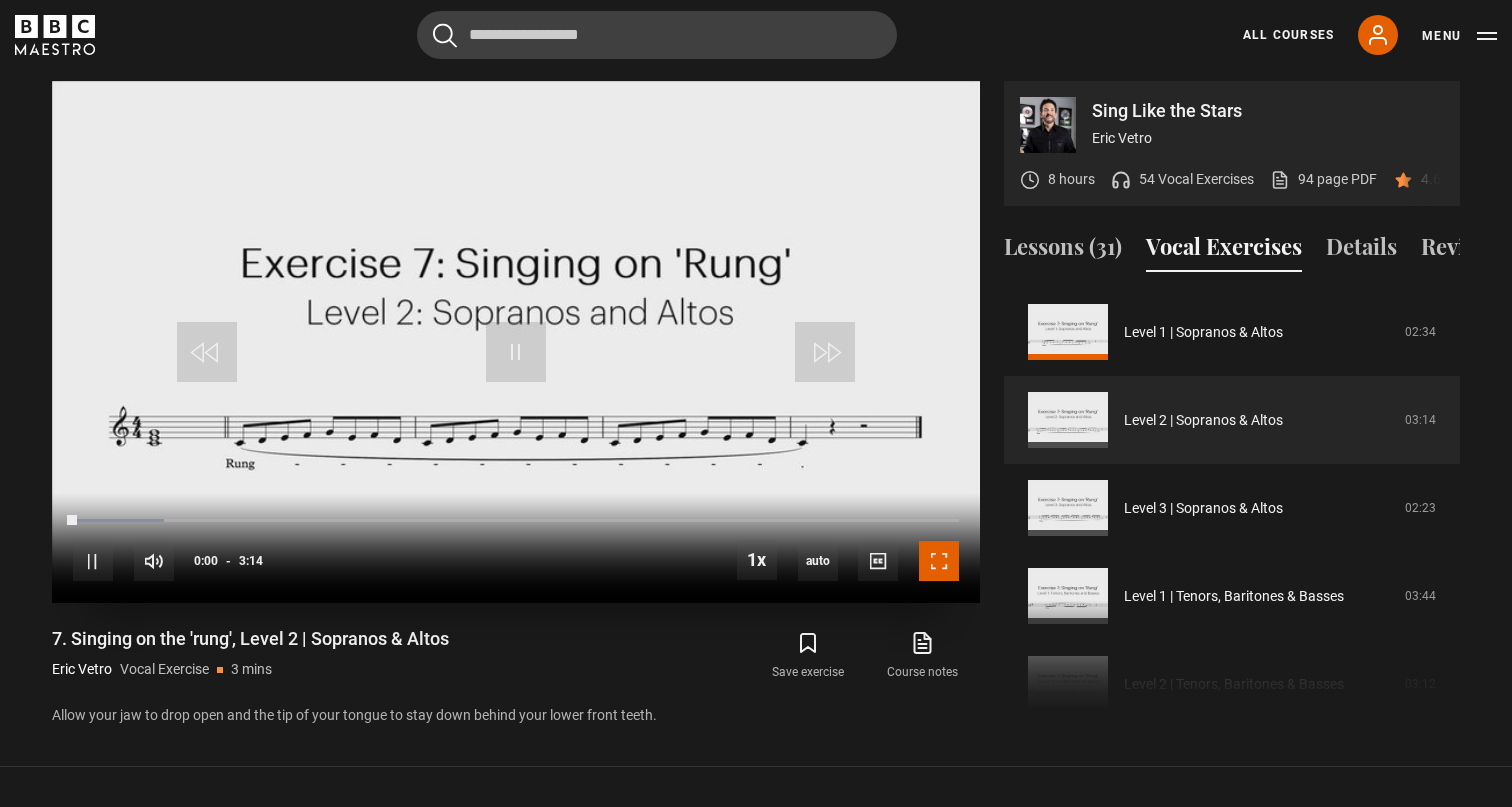 click at bounding box center [939, 561] 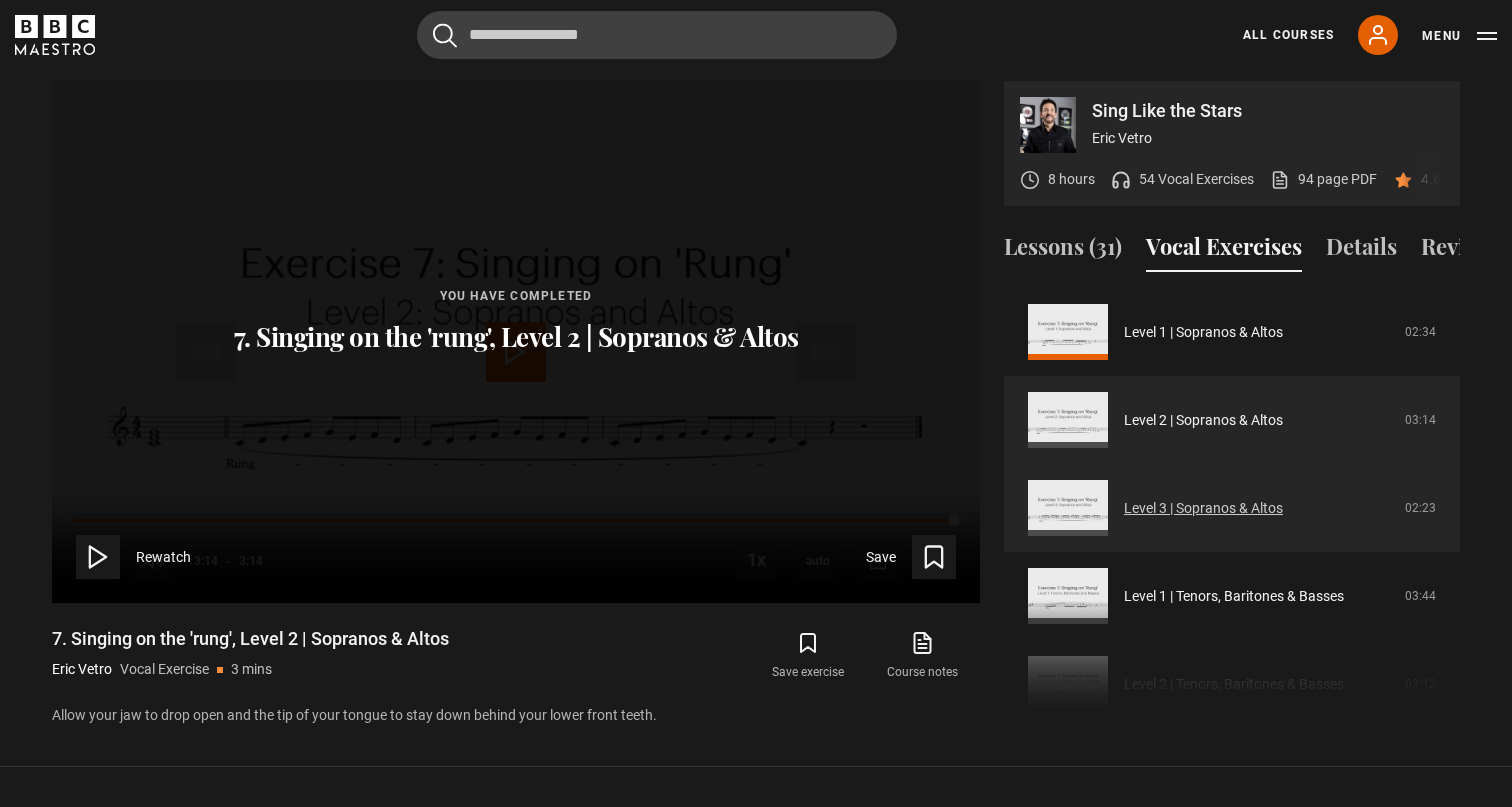click on "Level 3 | Sopranos & Altos" at bounding box center (1203, 508) 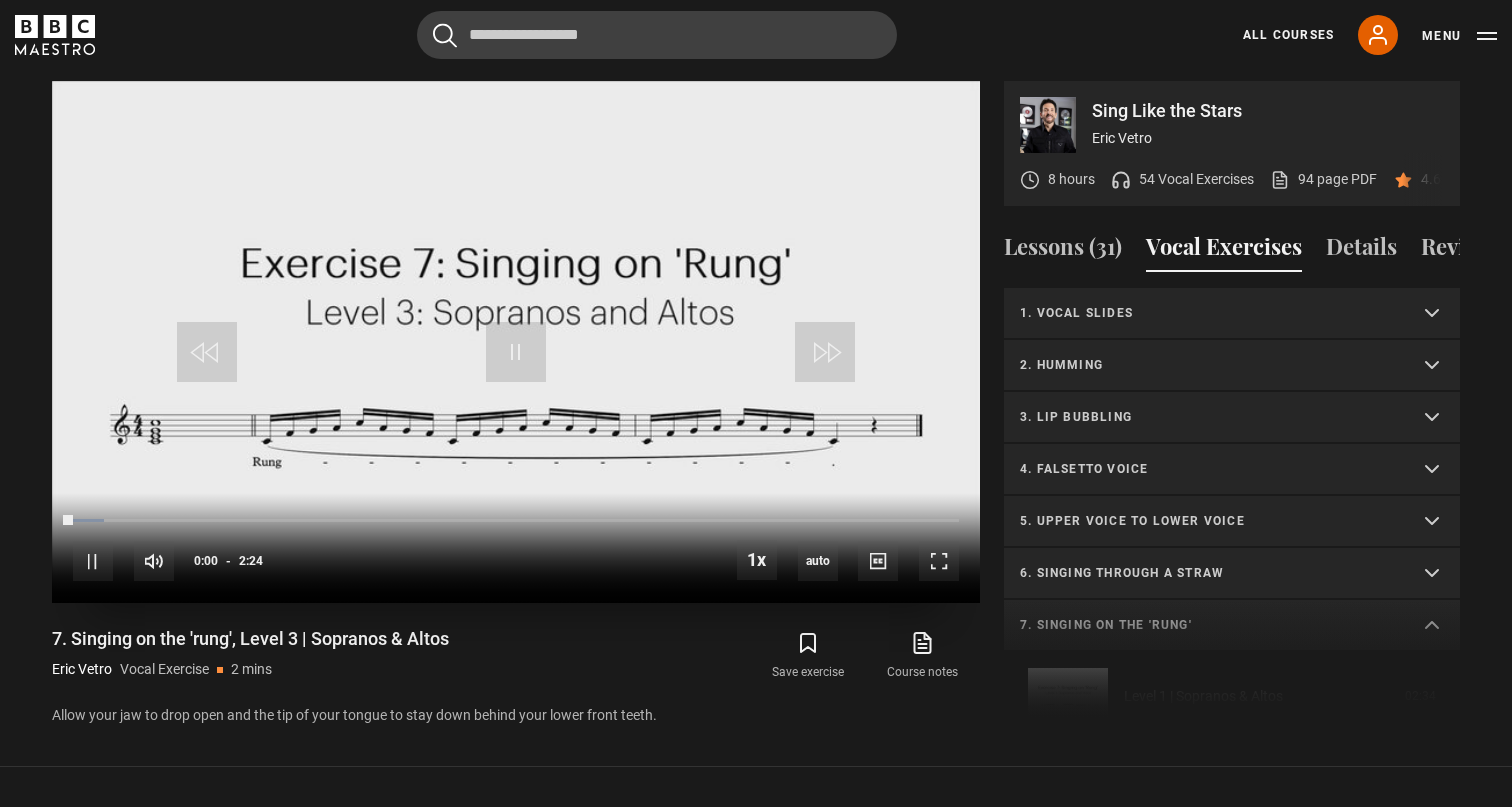 scroll, scrollTop: 0, scrollLeft: 0, axis: both 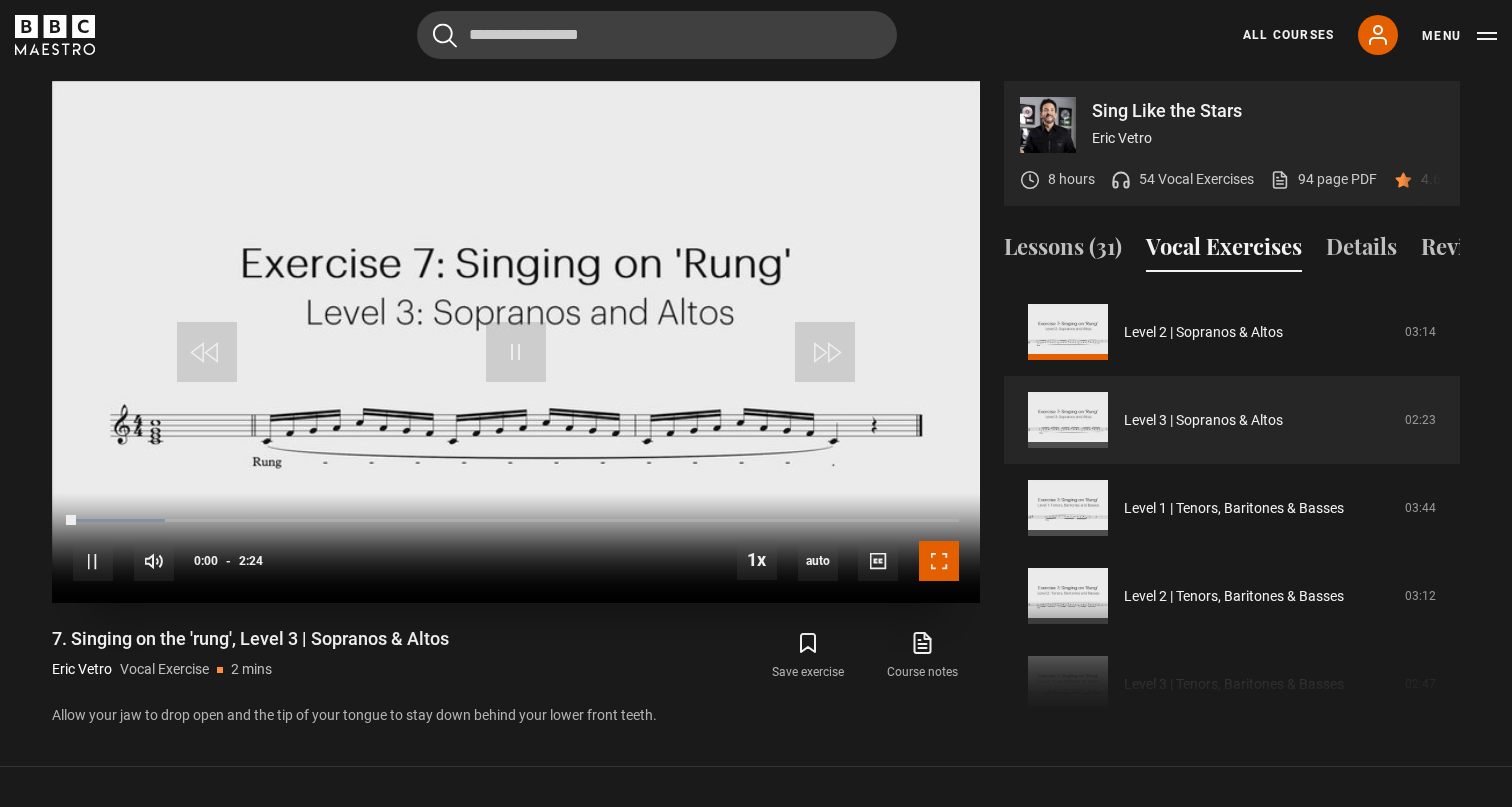click at bounding box center [939, 561] 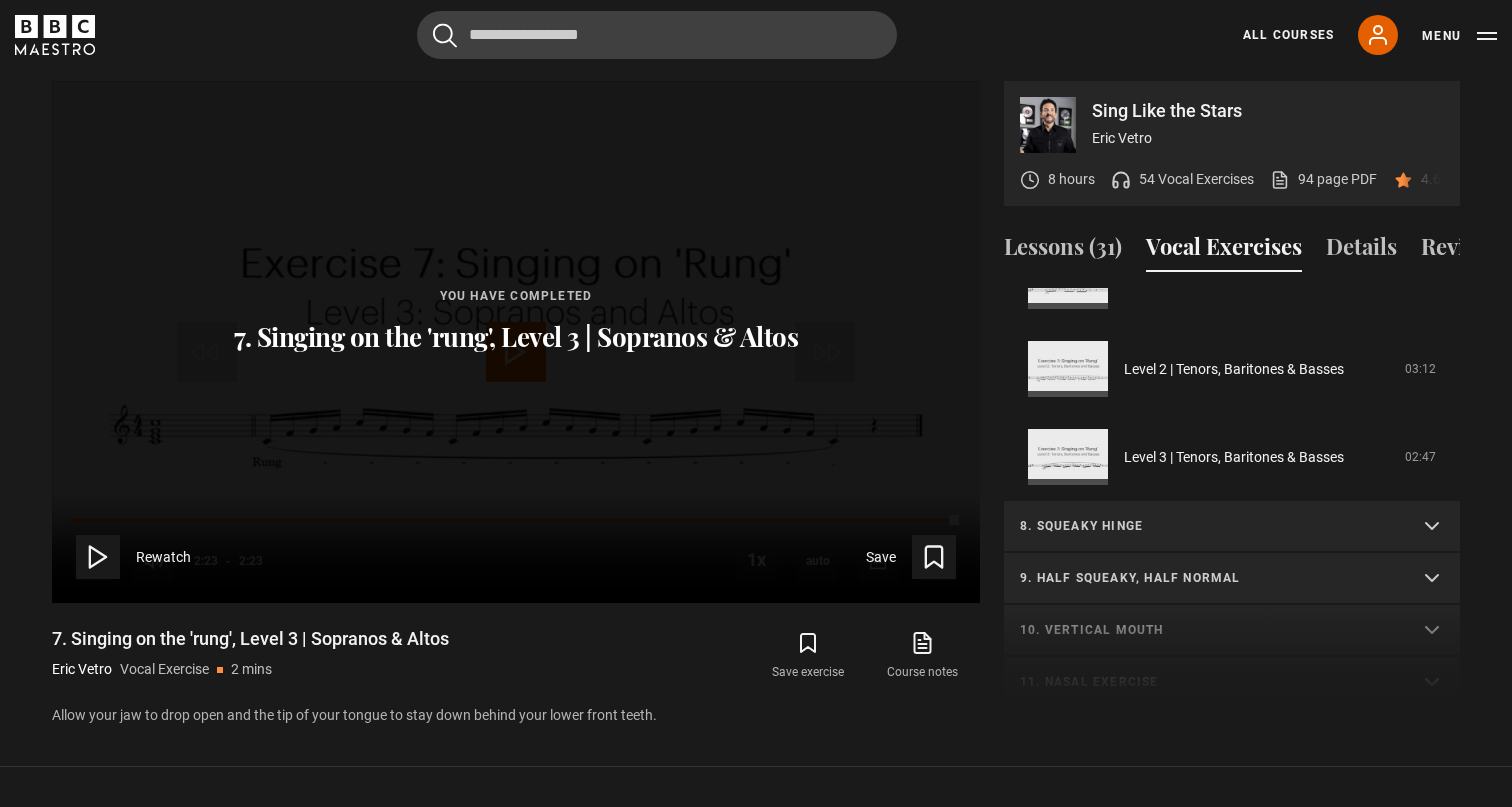 scroll, scrollTop: 709, scrollLeft: 0, axis: vertical 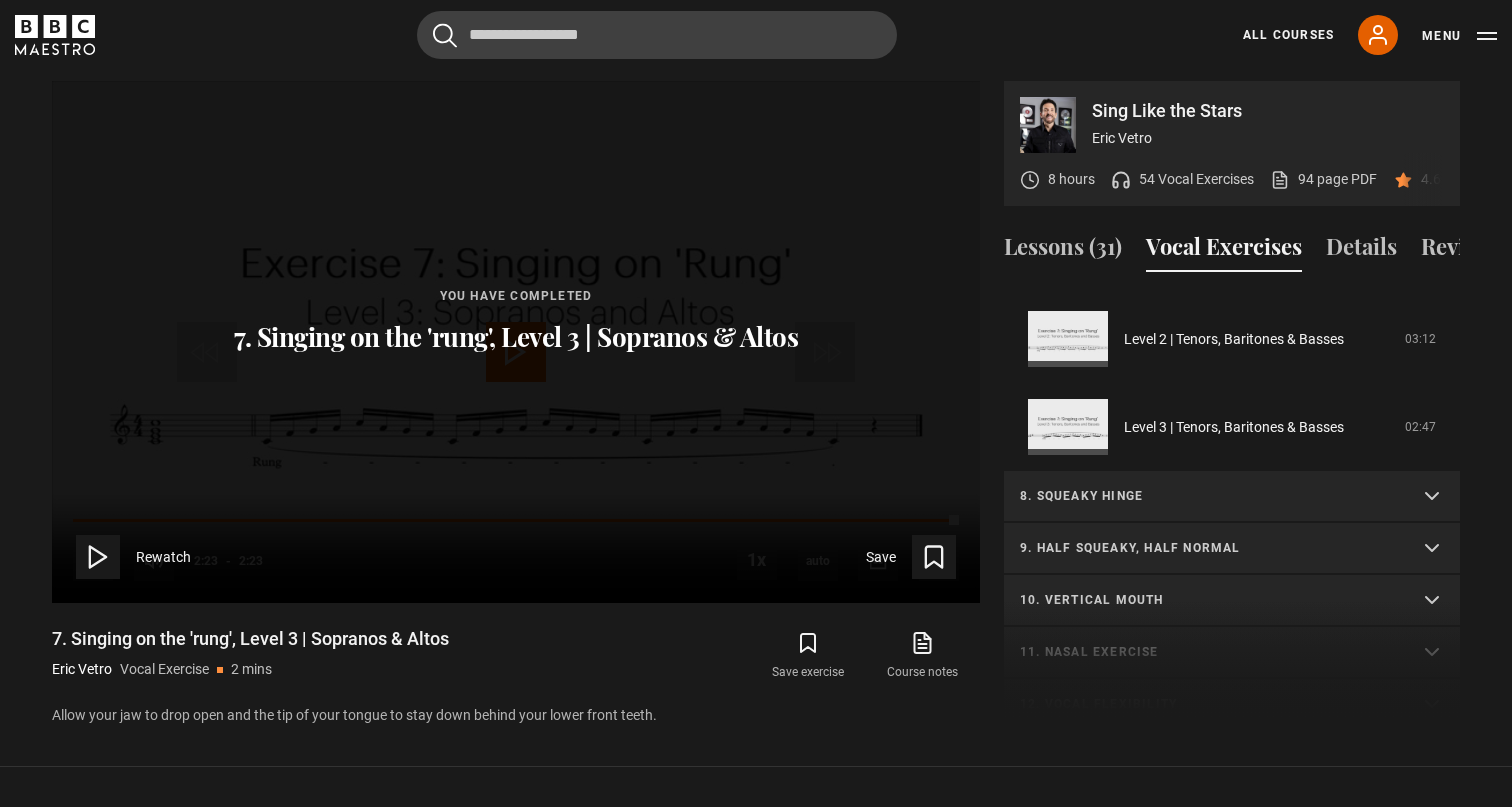 click on "8. Squeaky hinge" at bounding box center (1232, 497) 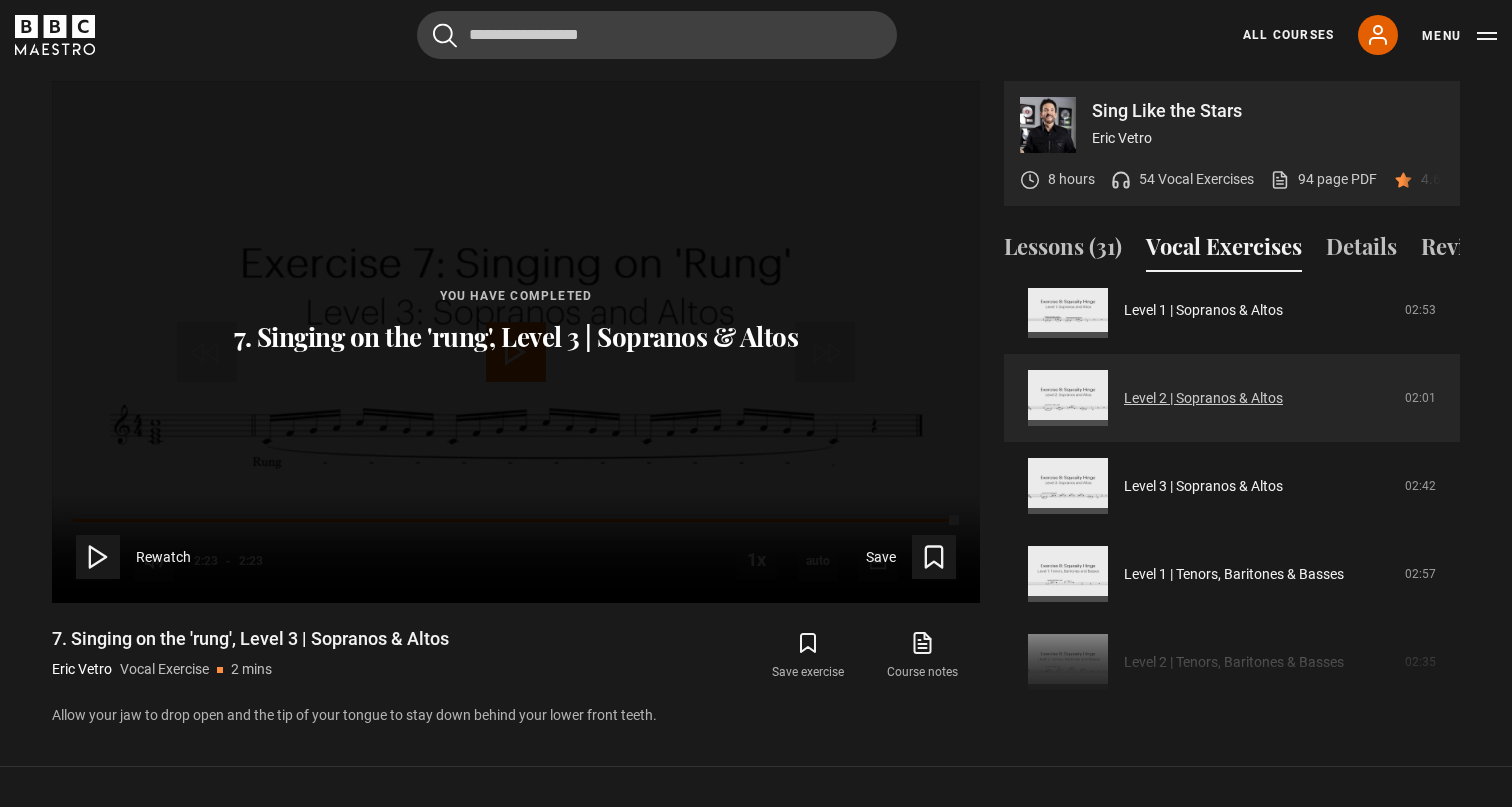 scroll, scrollTop: 926, scrollLeft: 0, axis: vertical 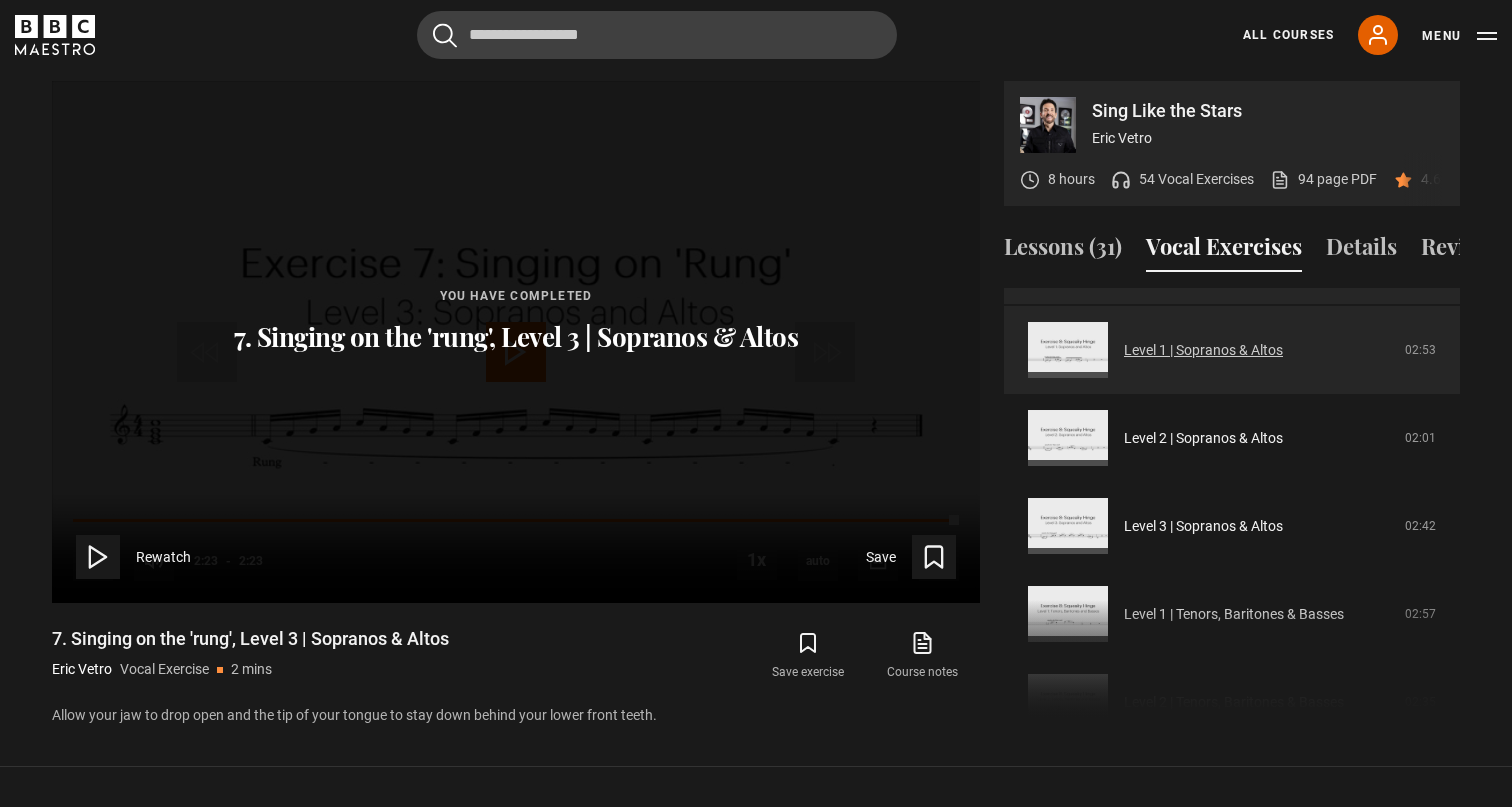 click on "Level 1 | Sopranos & Altos" at bounding box center (1203, 350) 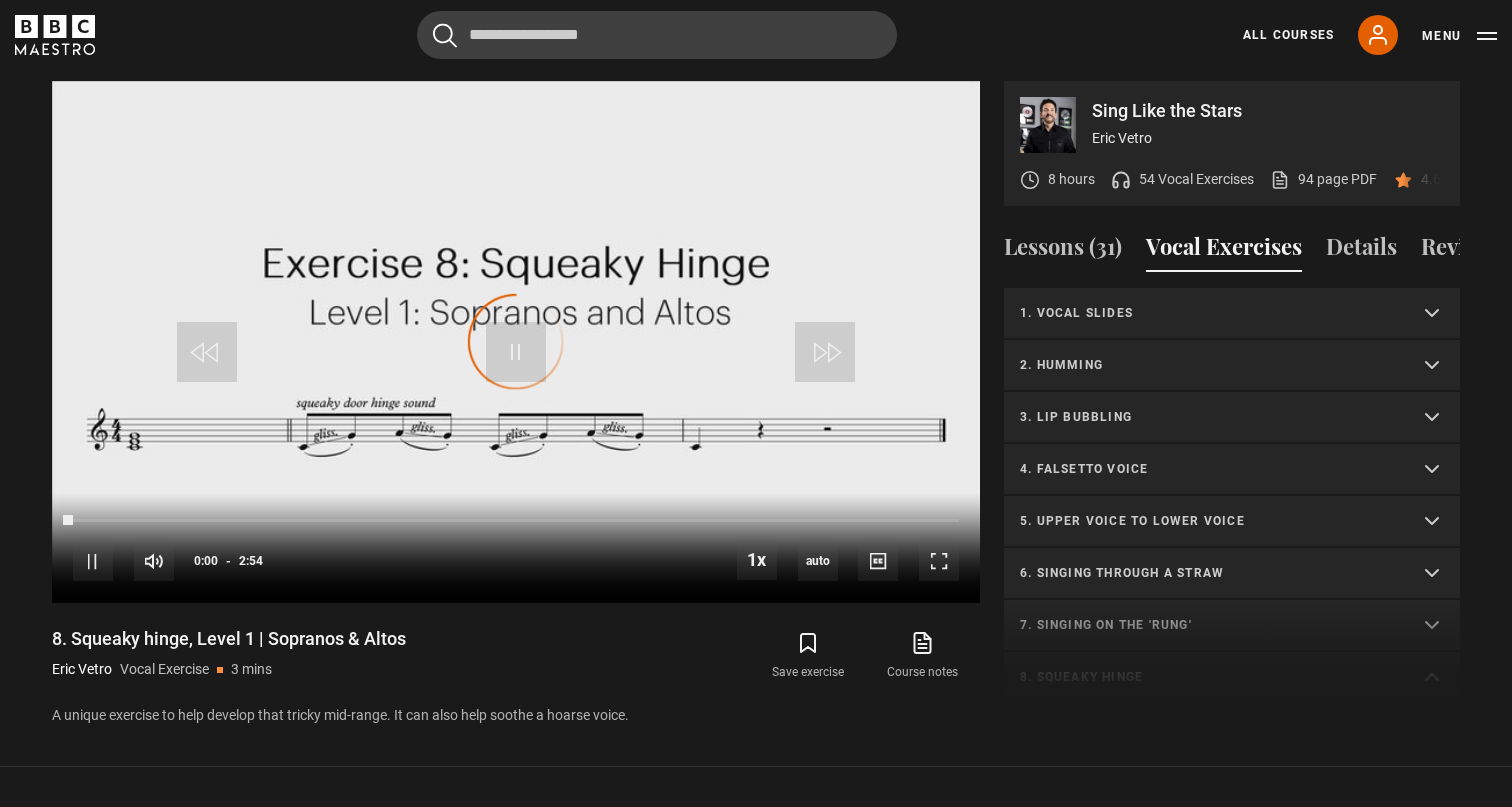 scroll, scrollTop: 0, scrollLeft: 0, axis: both 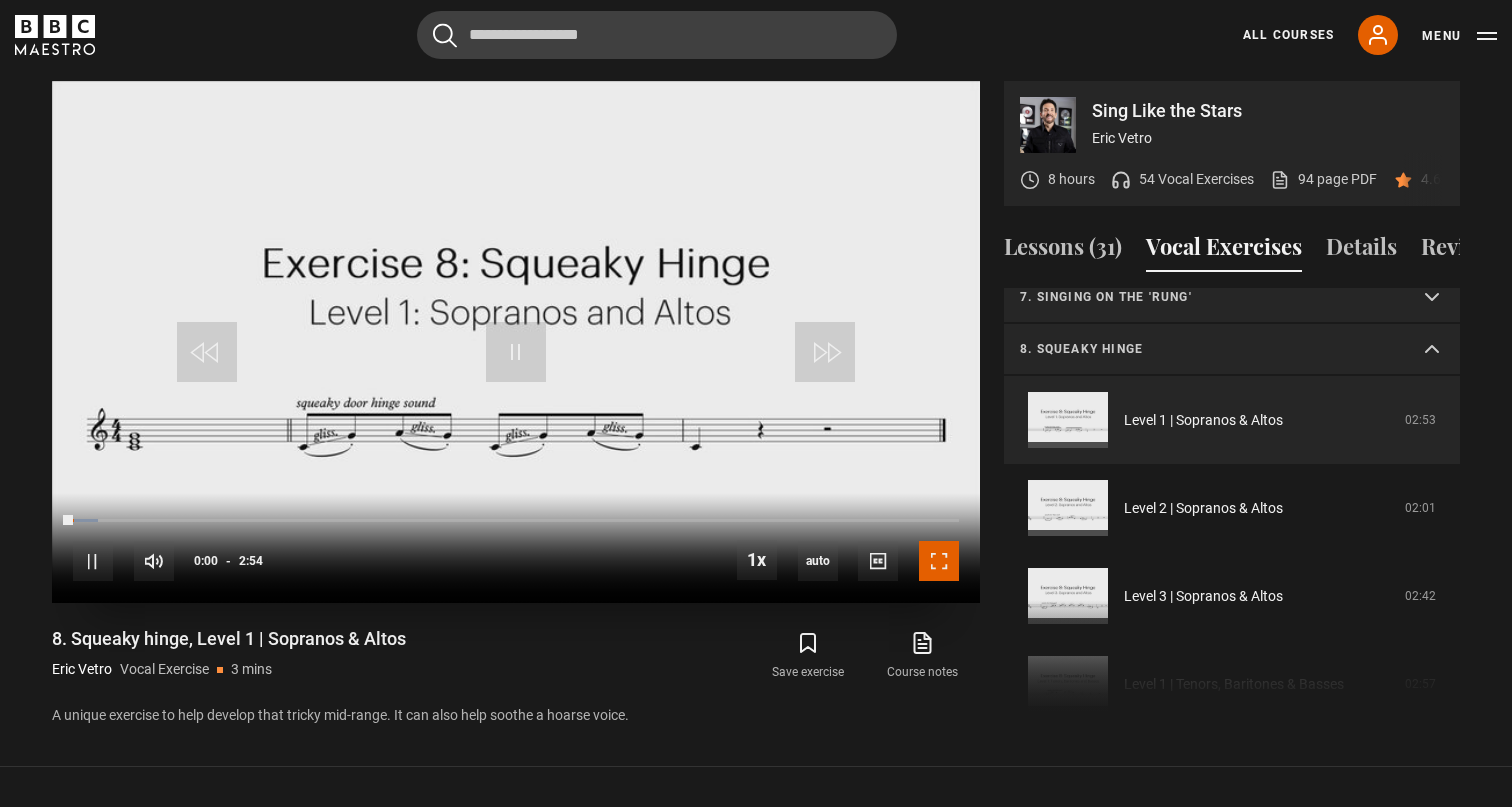 click at bounding box center (939, 561) 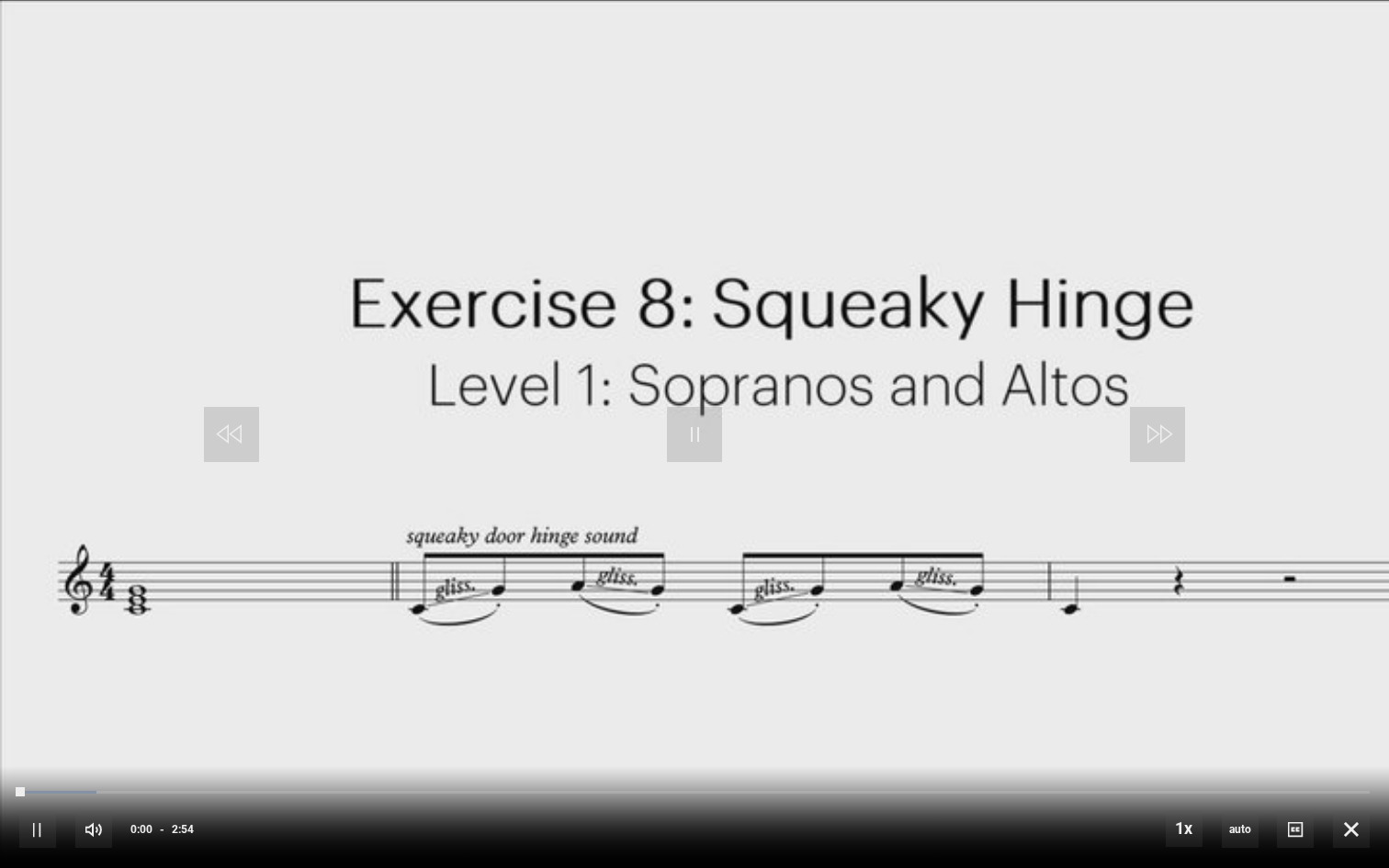 click at bounding box center (694, 434) 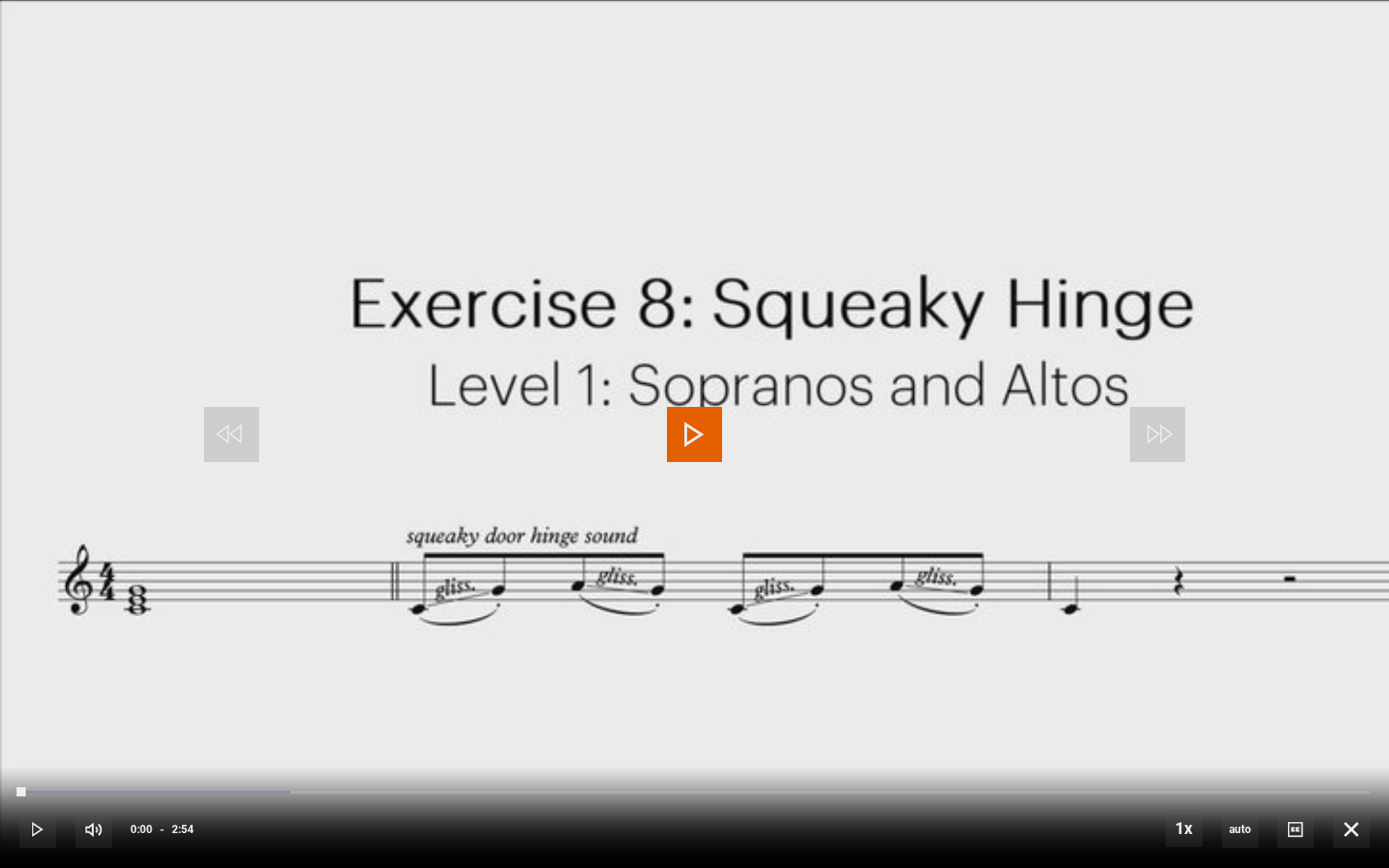 click at bounding box center [694, 434] 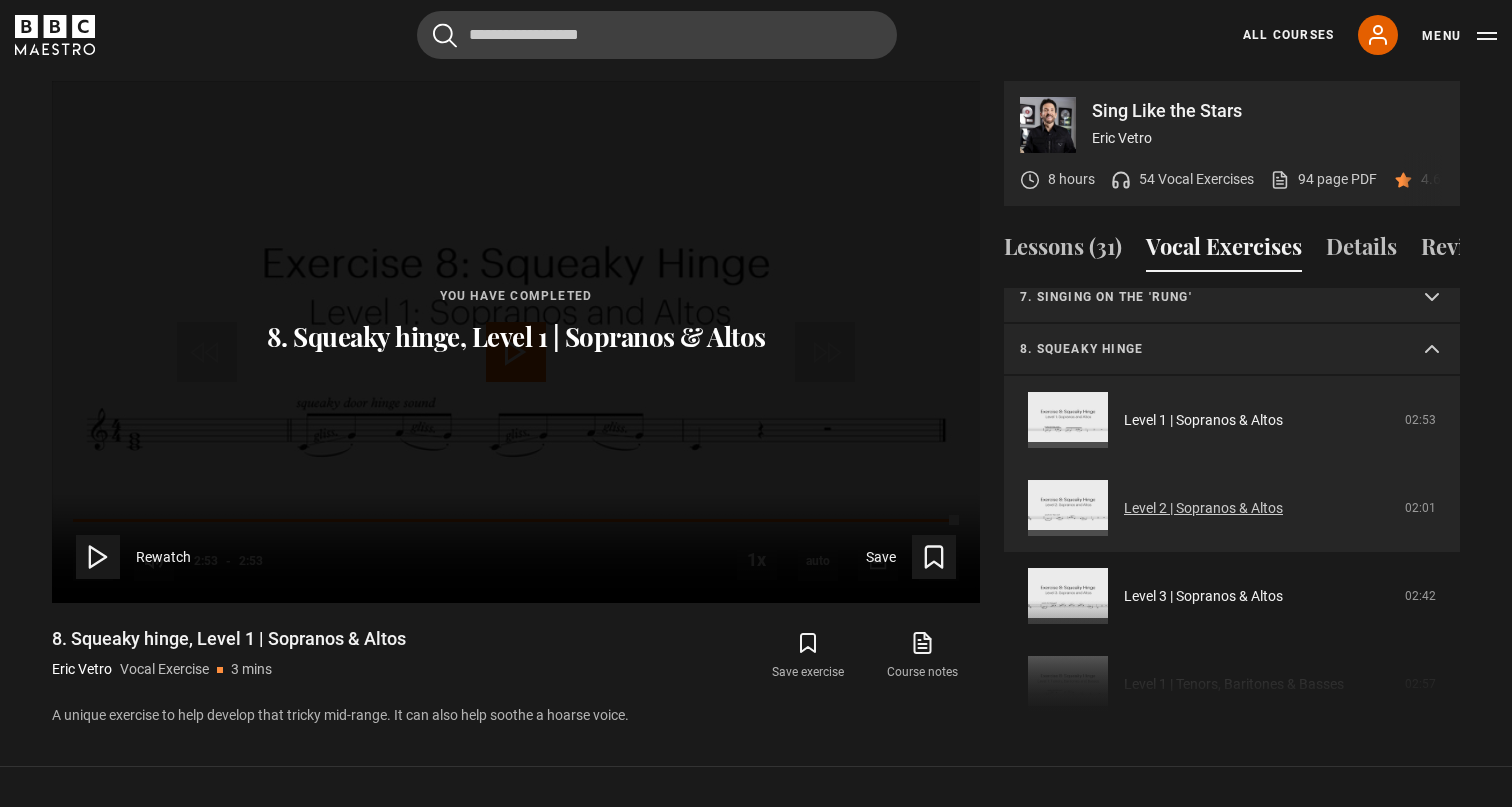 click on "Level 2 | Sopranos & Altos" at bounding box center [1203, 508] 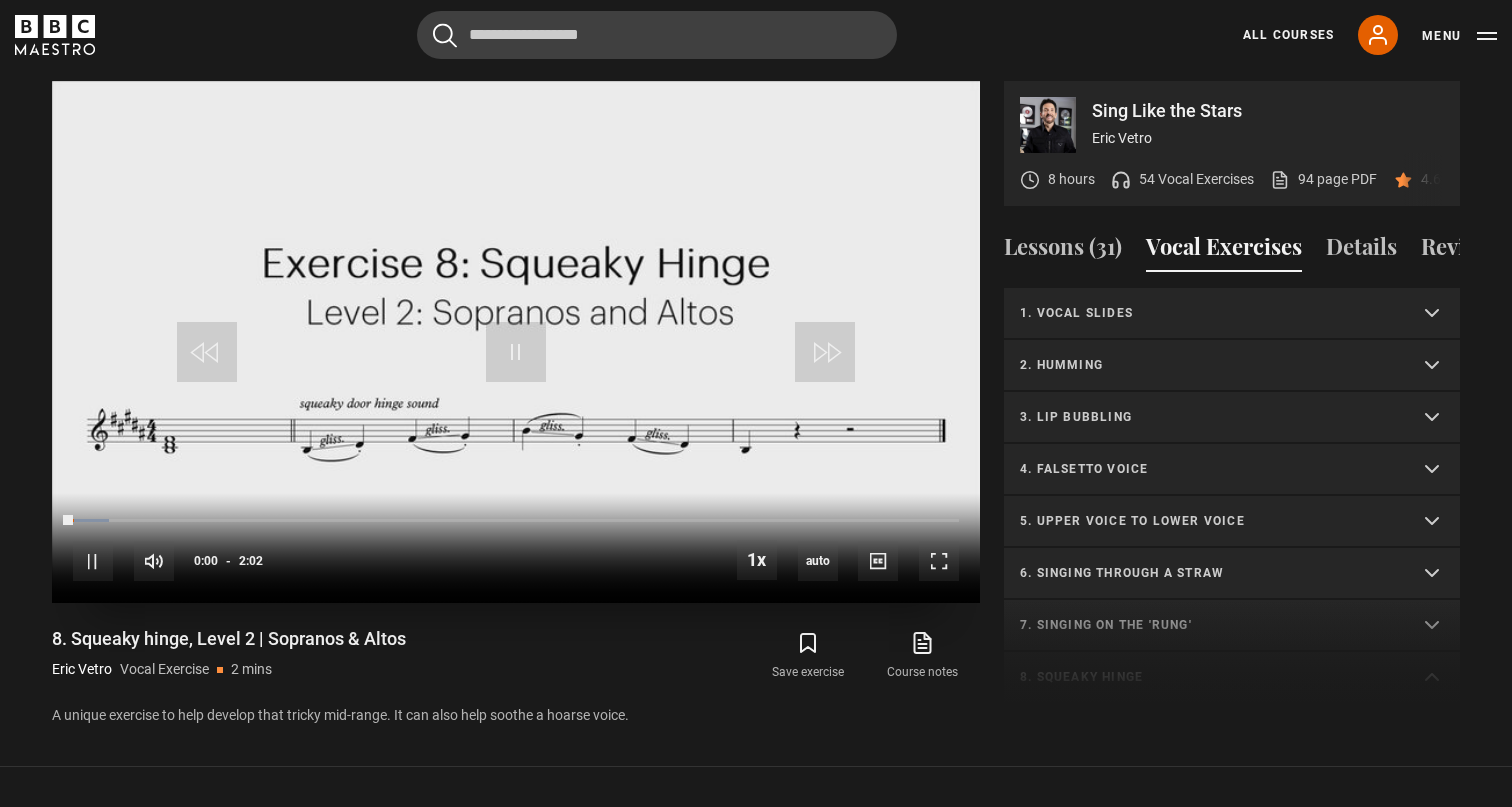 scroll, scrollTop: 0, scrollLeft: 0, axis: both 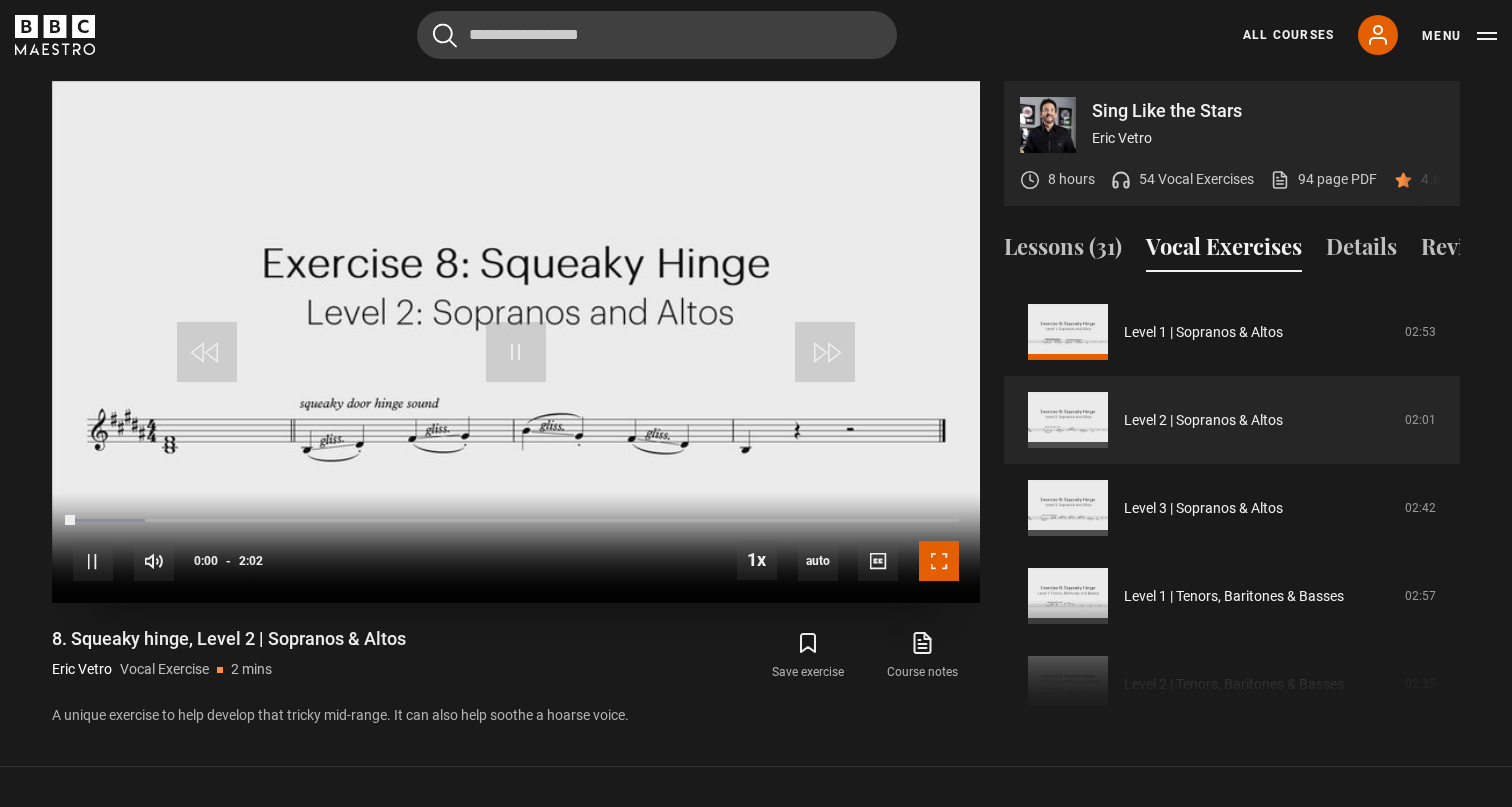 click at bounding box center (939, 561) 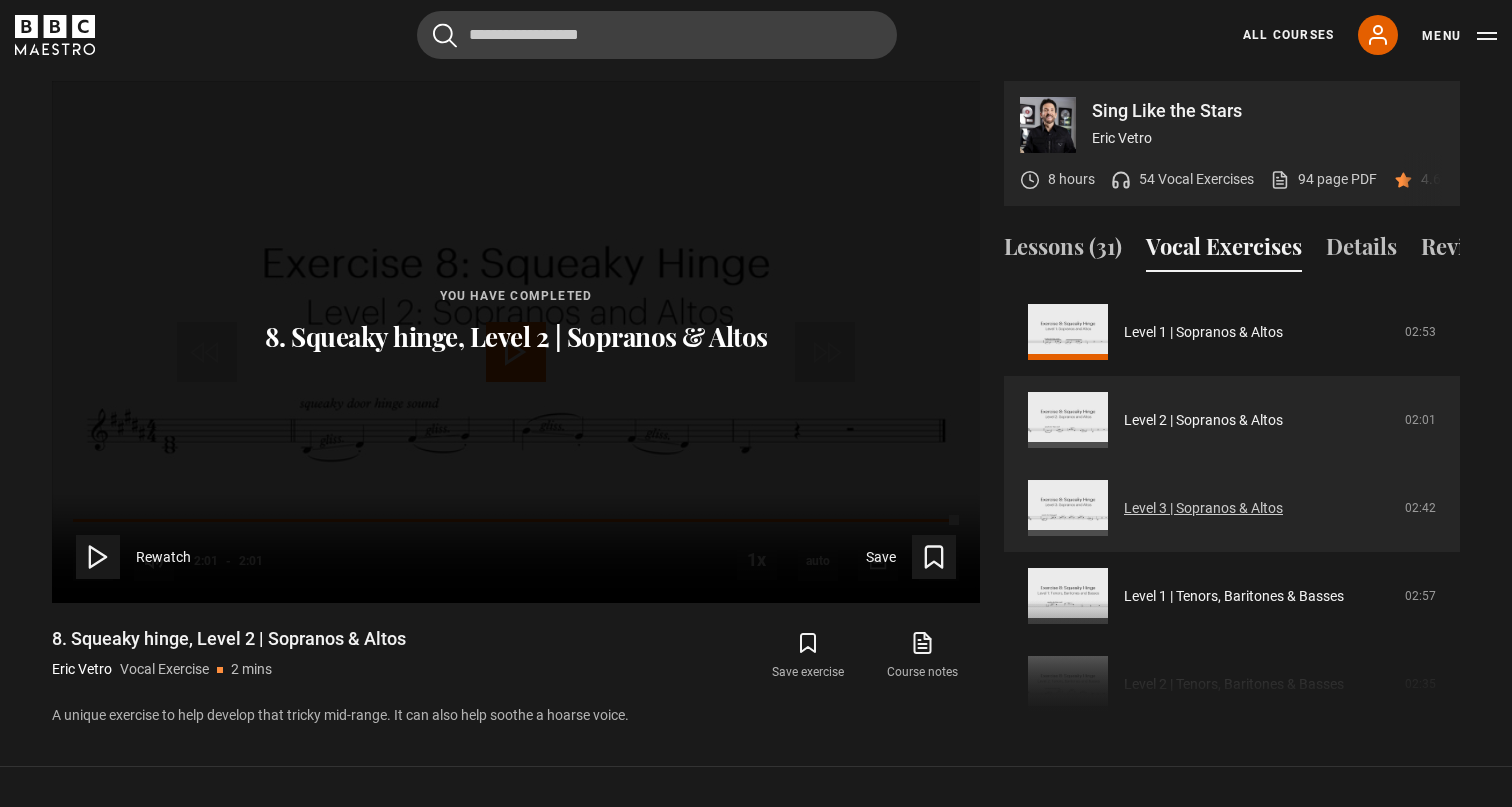 click on "Level 3 | Sopranos & Altos" at bounding box center [1203, 508] 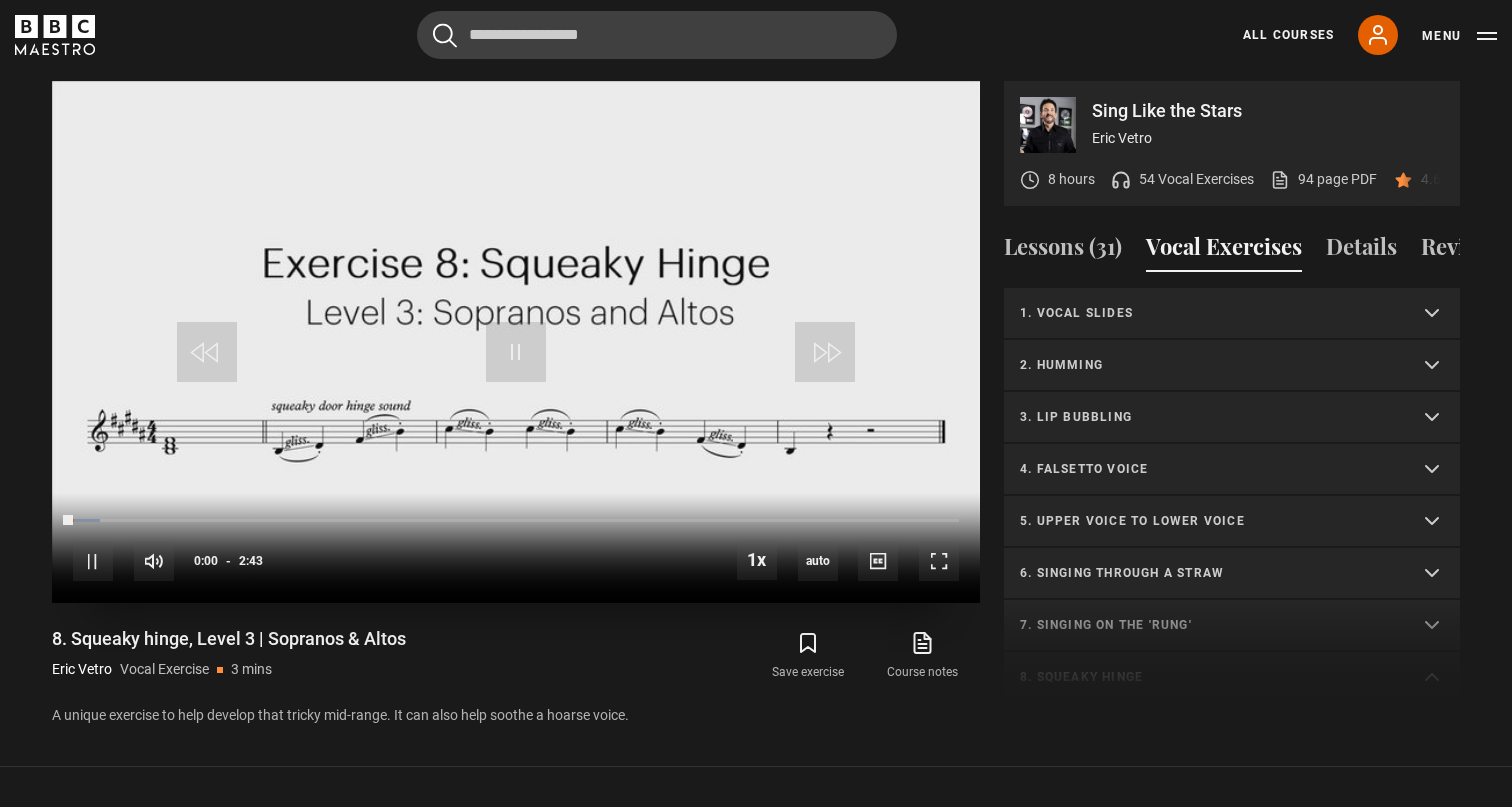 scroll, scrollTop: 956, scrollLeft: 0, axis: vertical 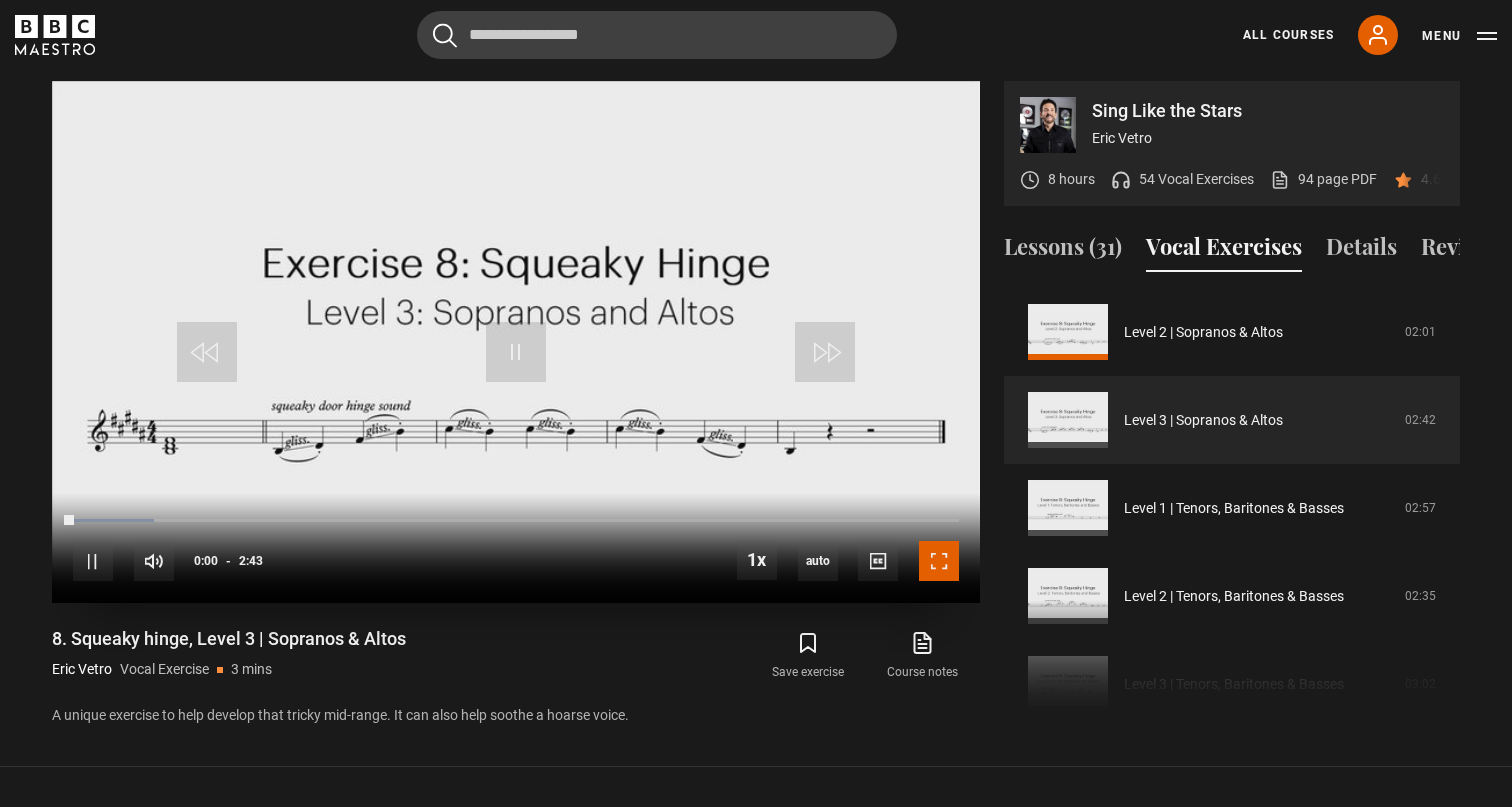 click at bounding box center (939, 561) 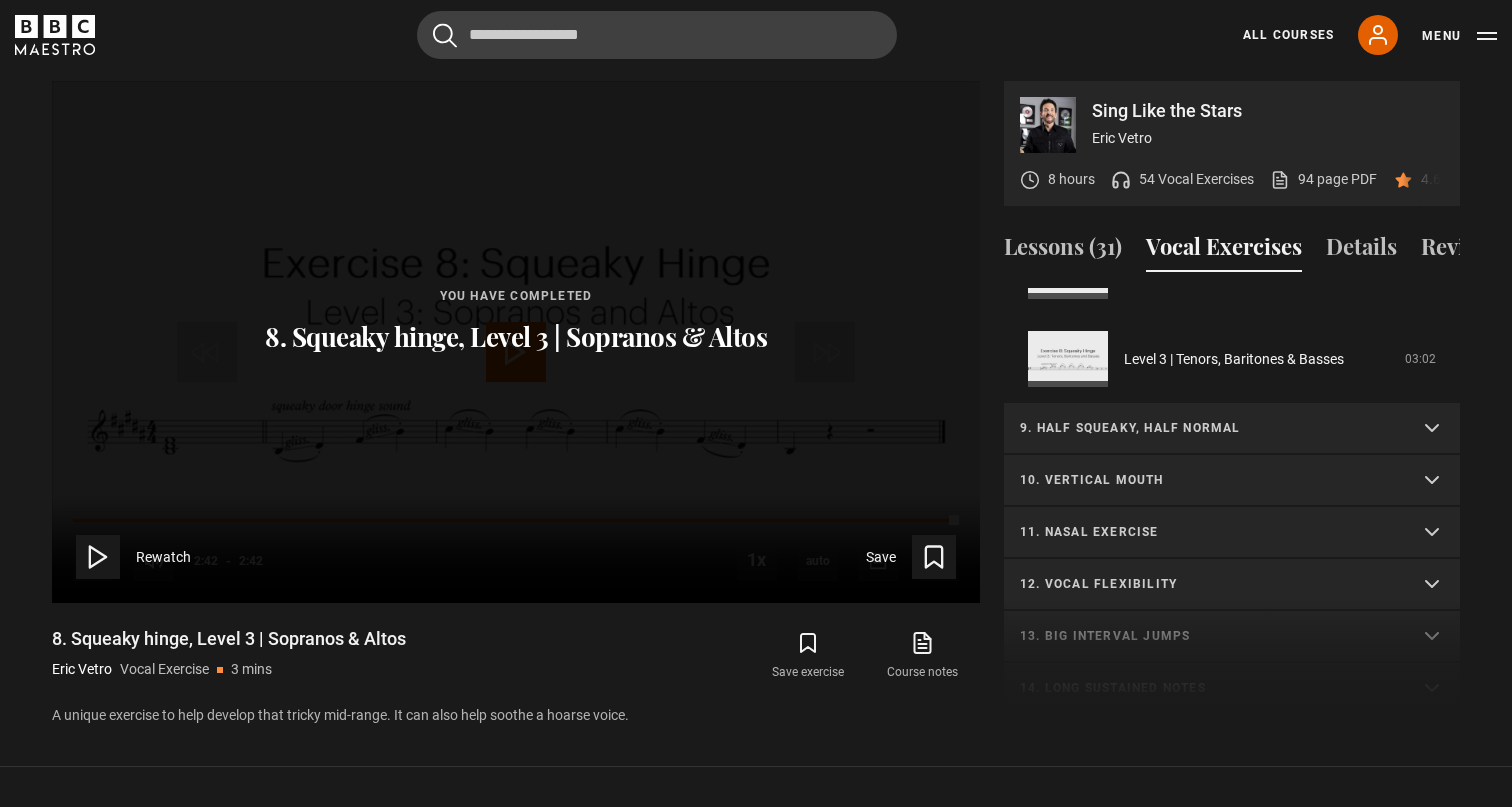 scroll, scrollTop: 863, scrollLeft: 0, axis: vertical 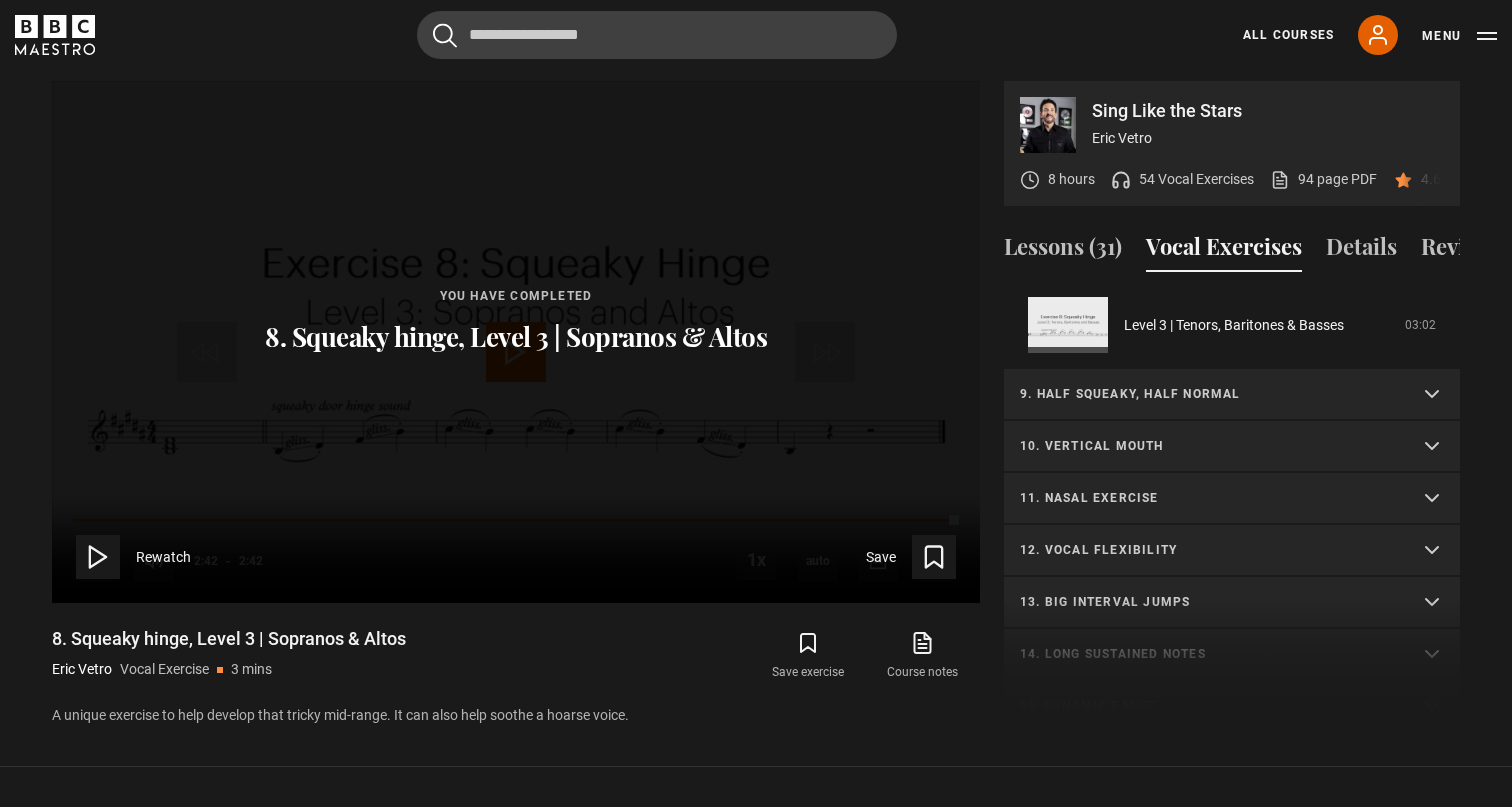 click on "9. Half squeaky, half normal" at bounding box center [1208, 394] 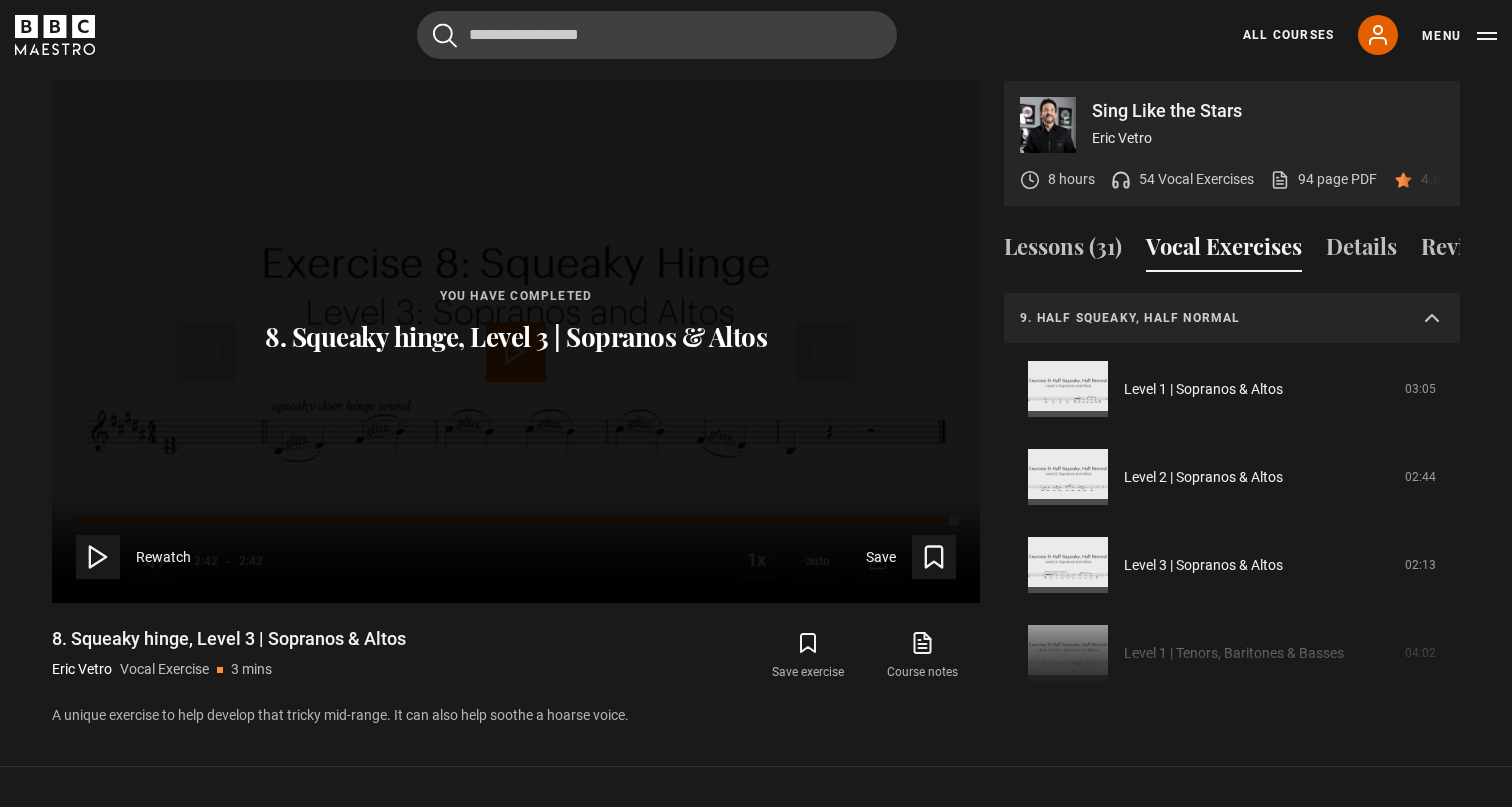 scroll, scrollTop: 941, scrollLeft: 0, axis: vertical 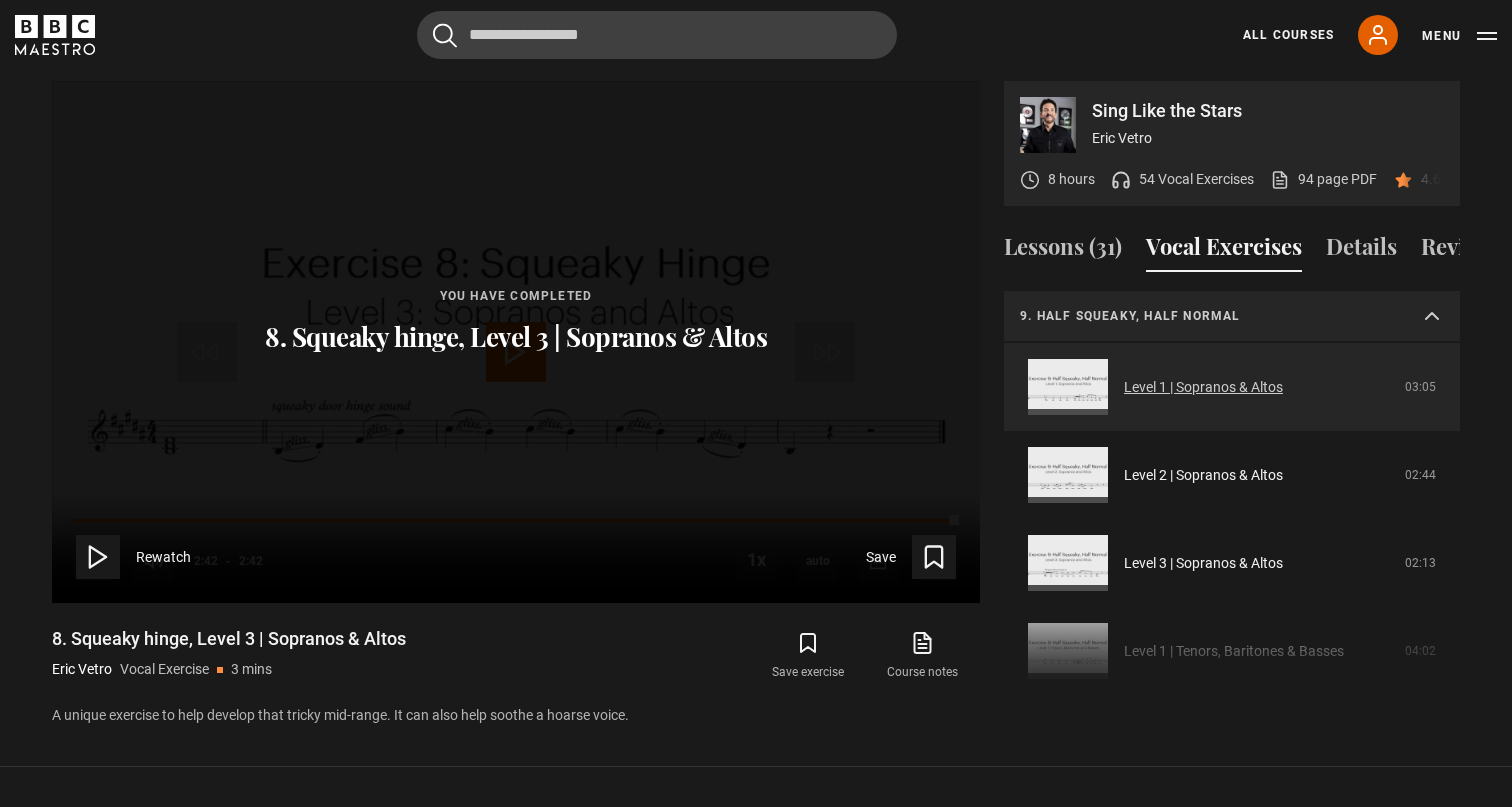 click on "Level 1 | Sopranos & Altos" at bounding box center (1203, 387) 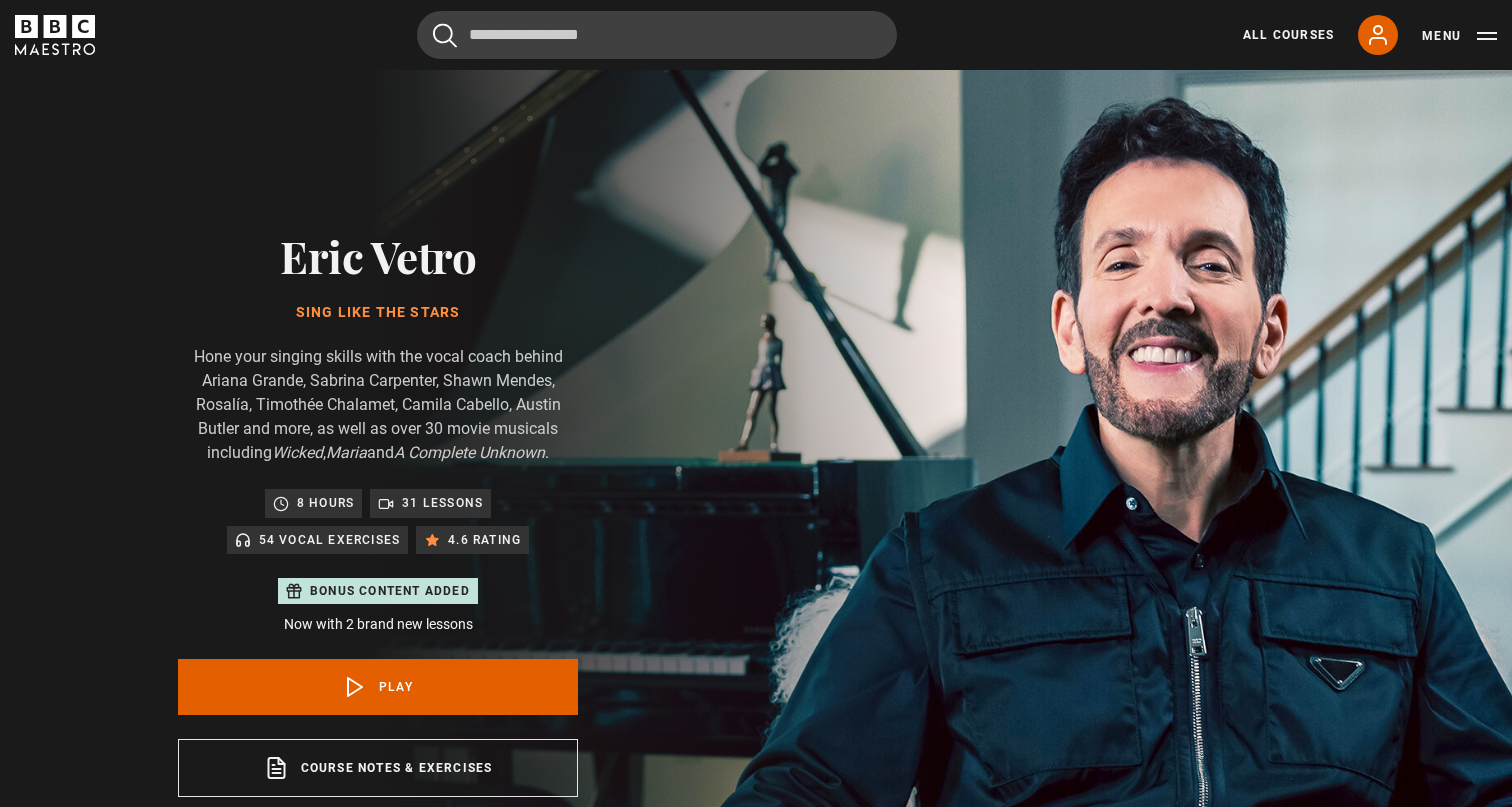 scroll, scrollTop: 956, scrollLeft: 0, axis: vertical 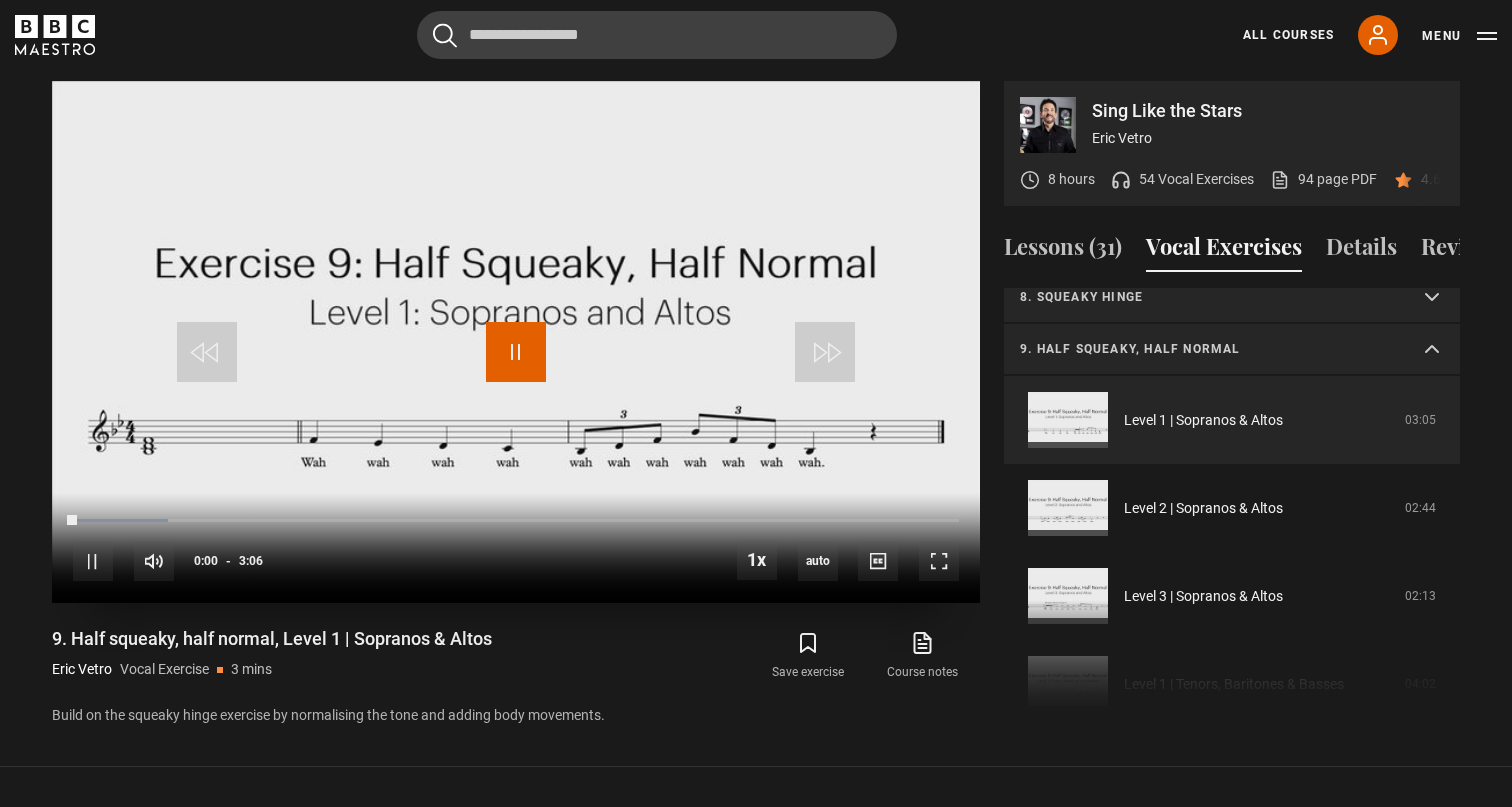 click at bounding box center (516, 352) 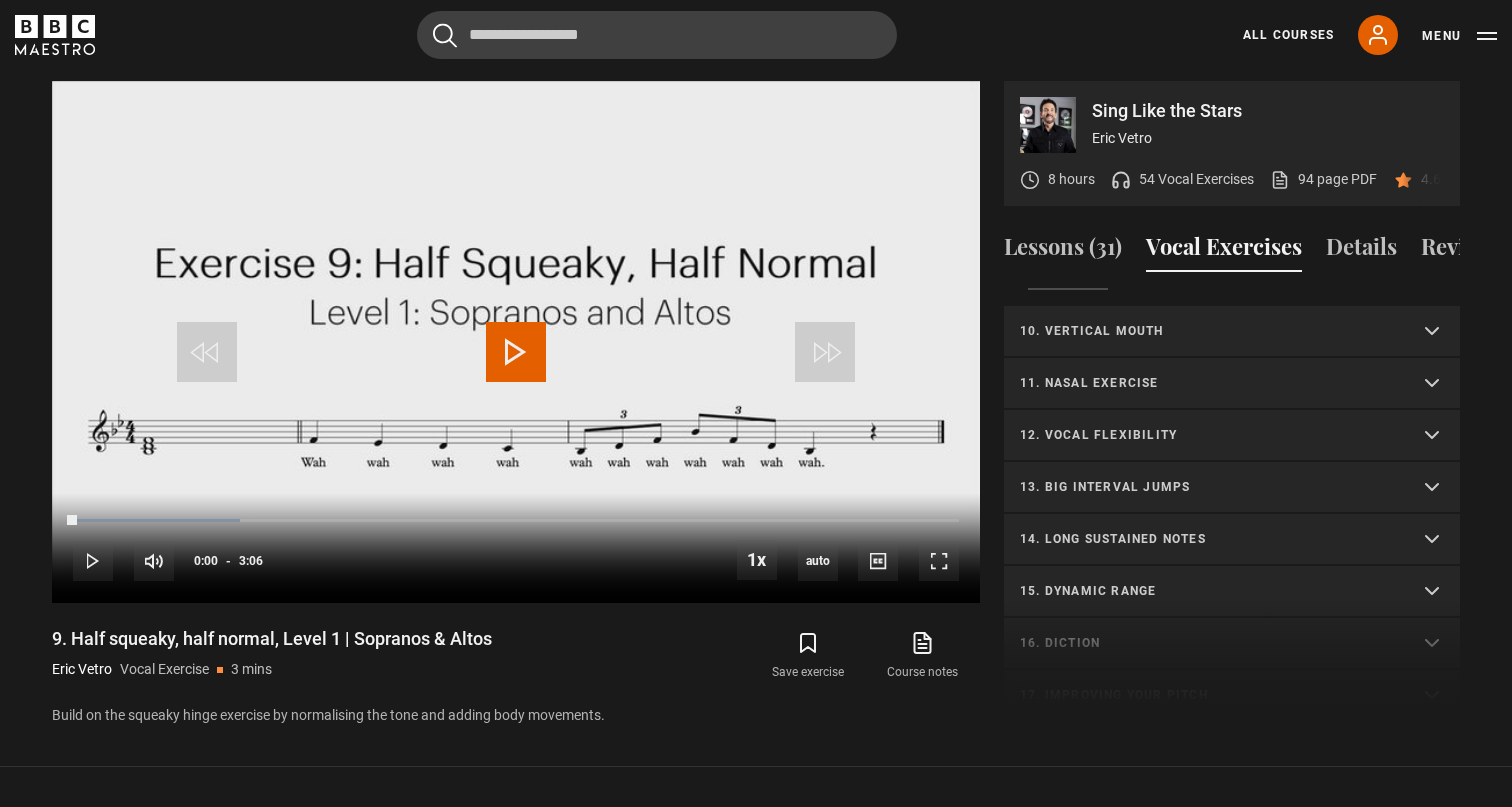 scroll, scrollTop: 1032, scrollLeft: 0, axis: vertical 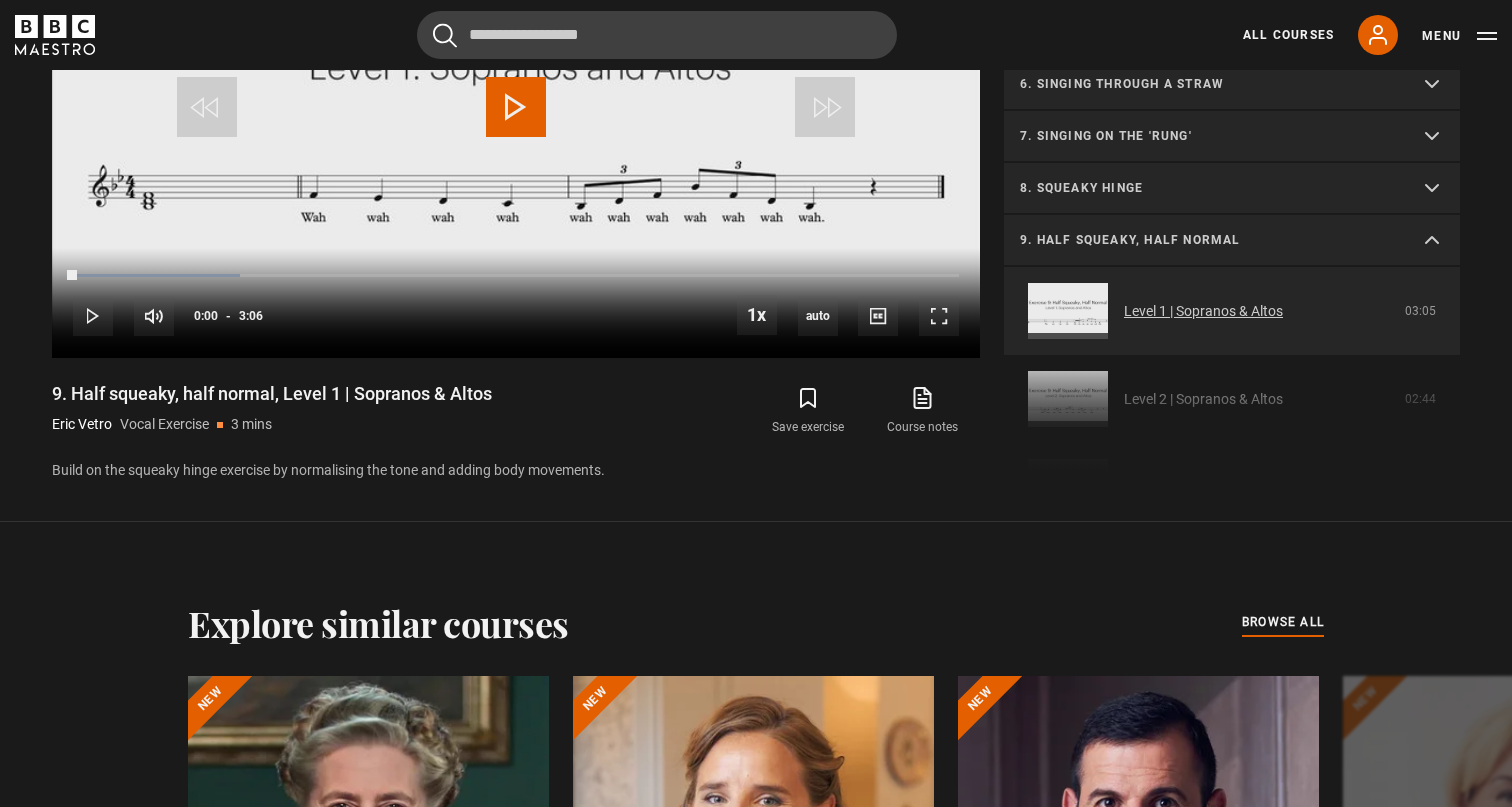 click on "Level 1 | Sopranos & Altos" at bounding box center [1203, 311] 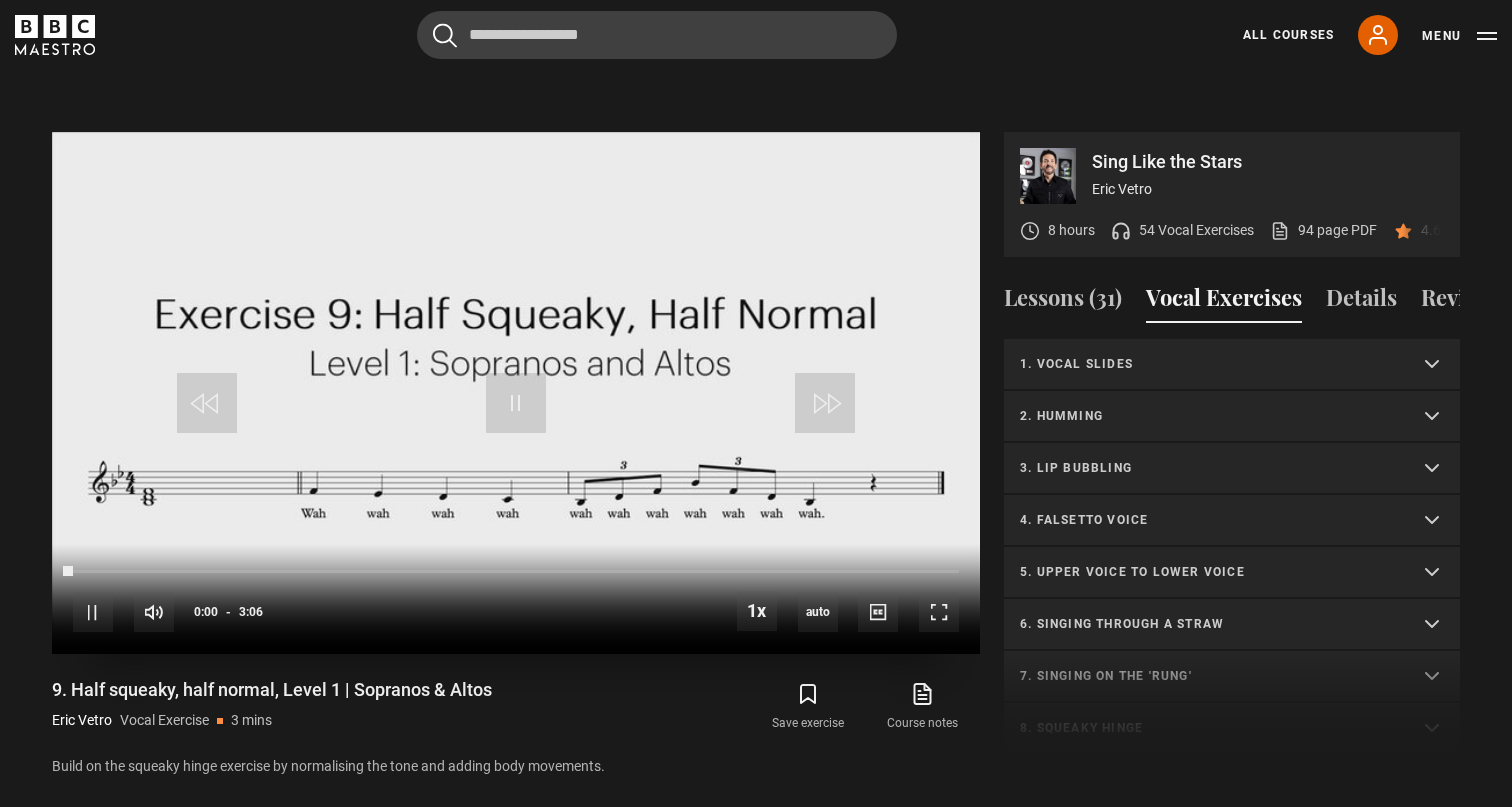 scroll, scrollTop: 891, scrollLeft: 0, axis: vertical 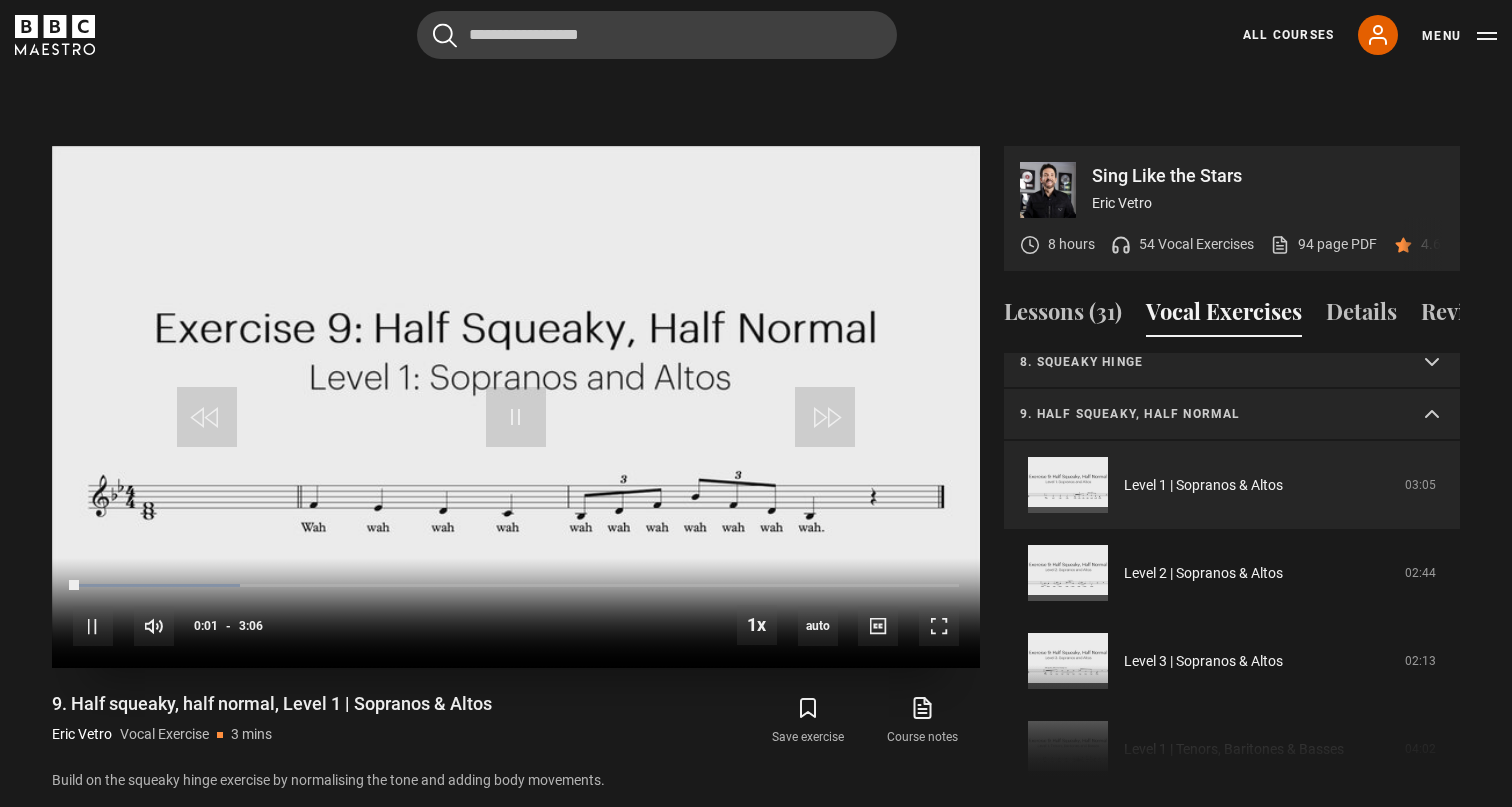 click at bounding box center [516, 407] 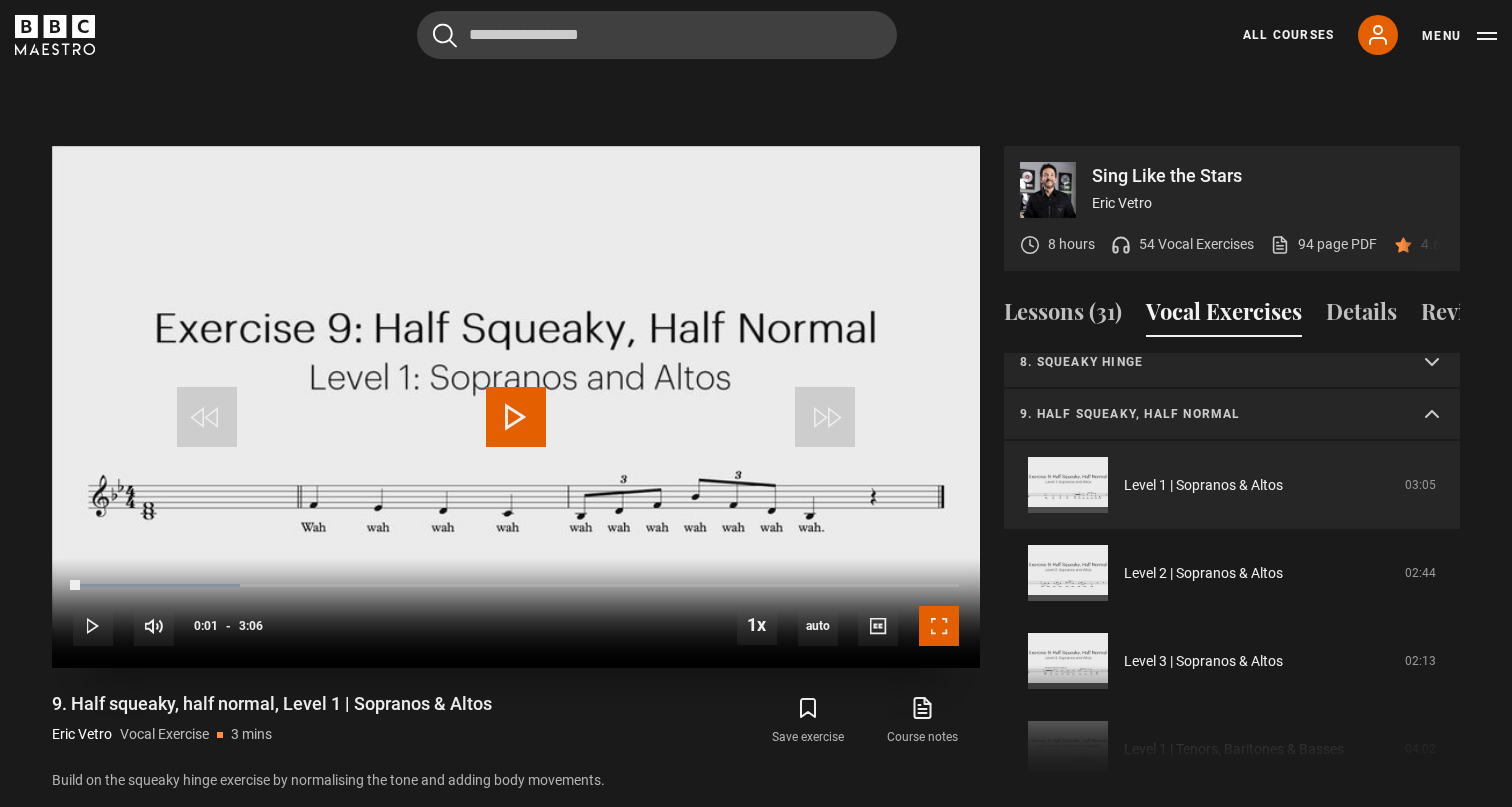 click at bounding box center (939, 626) 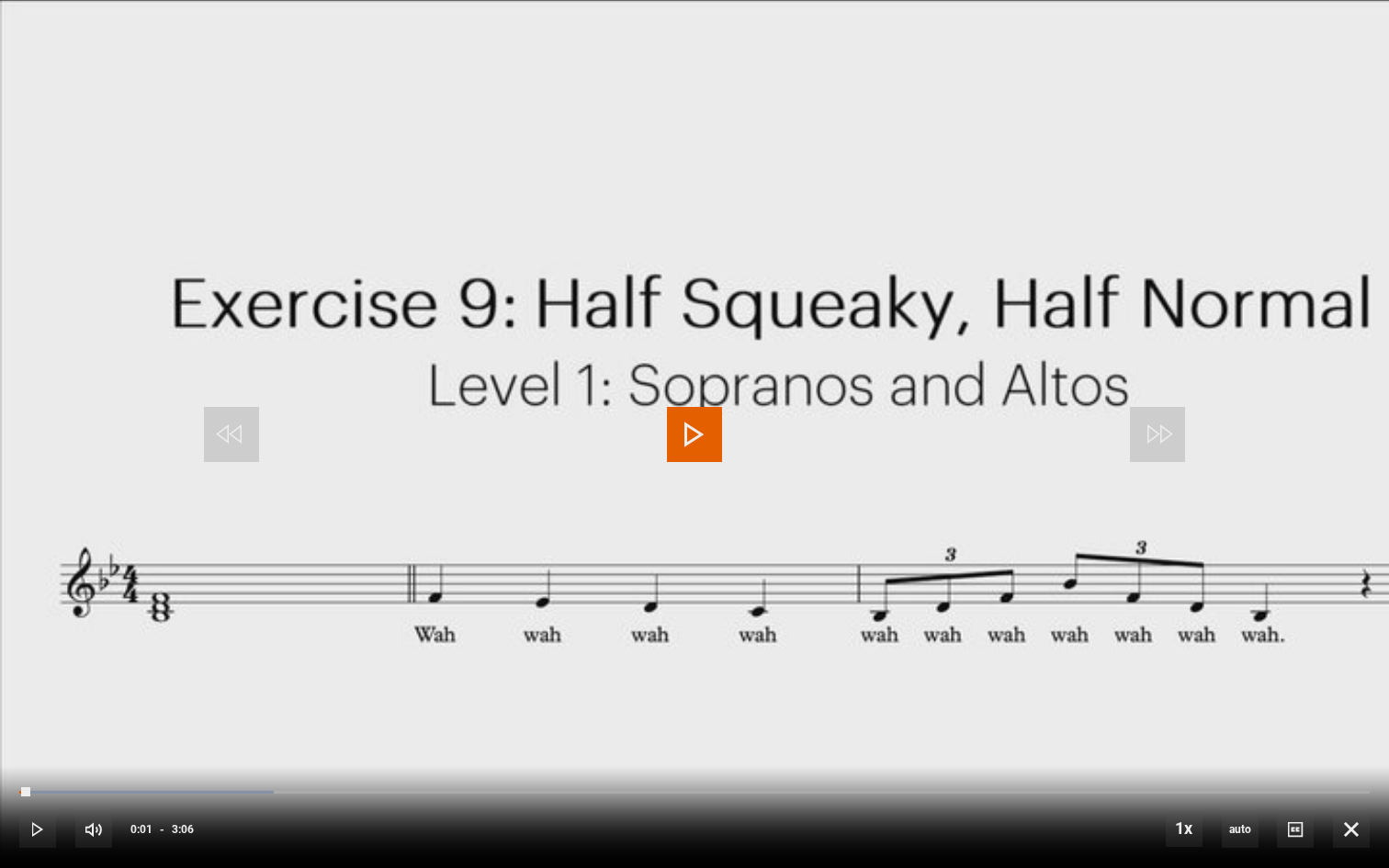 click at bounding box center (694, 434) 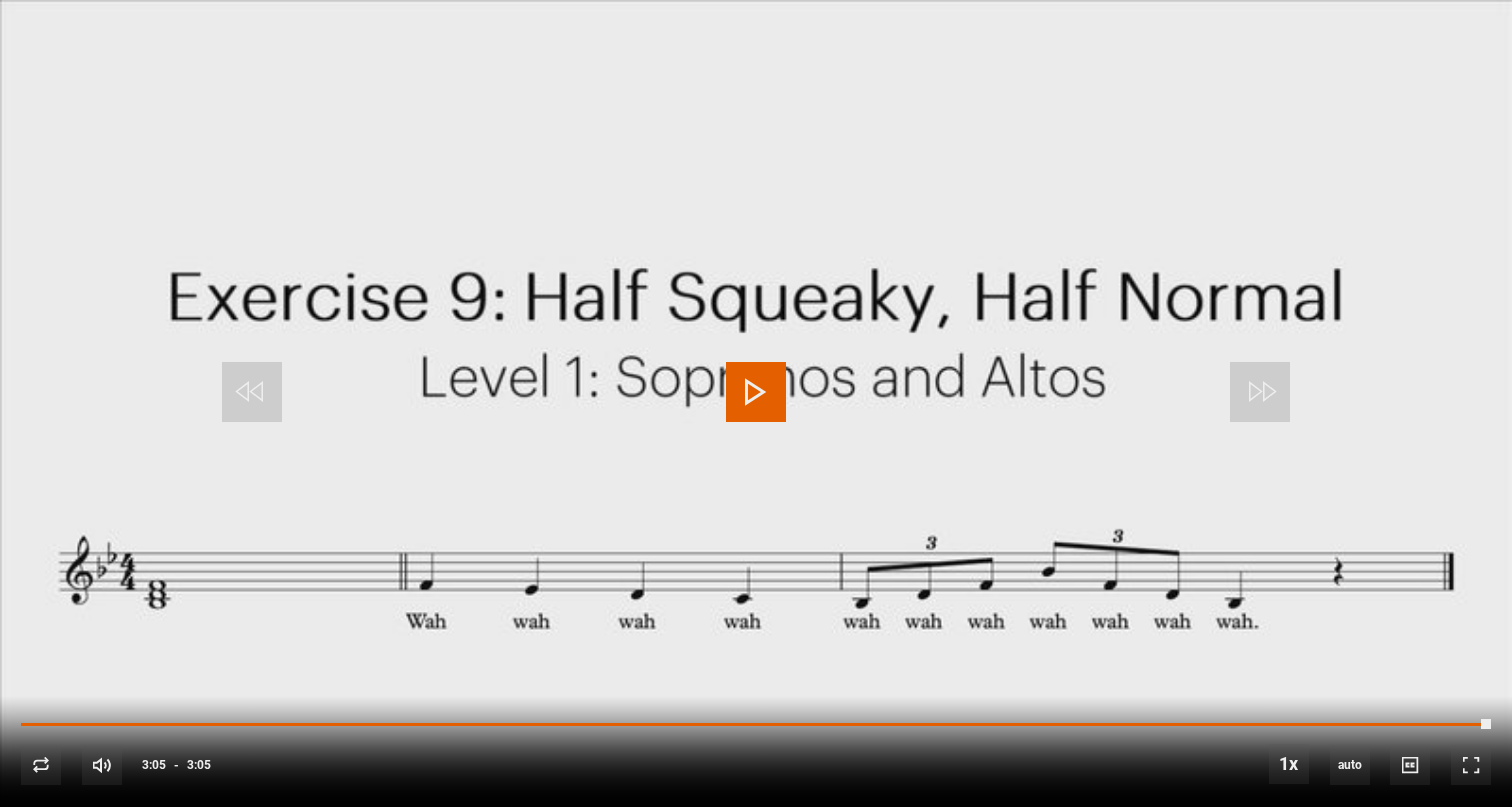 scroll, scrollTop: 510, scrollLeft: 0, axis: vertical 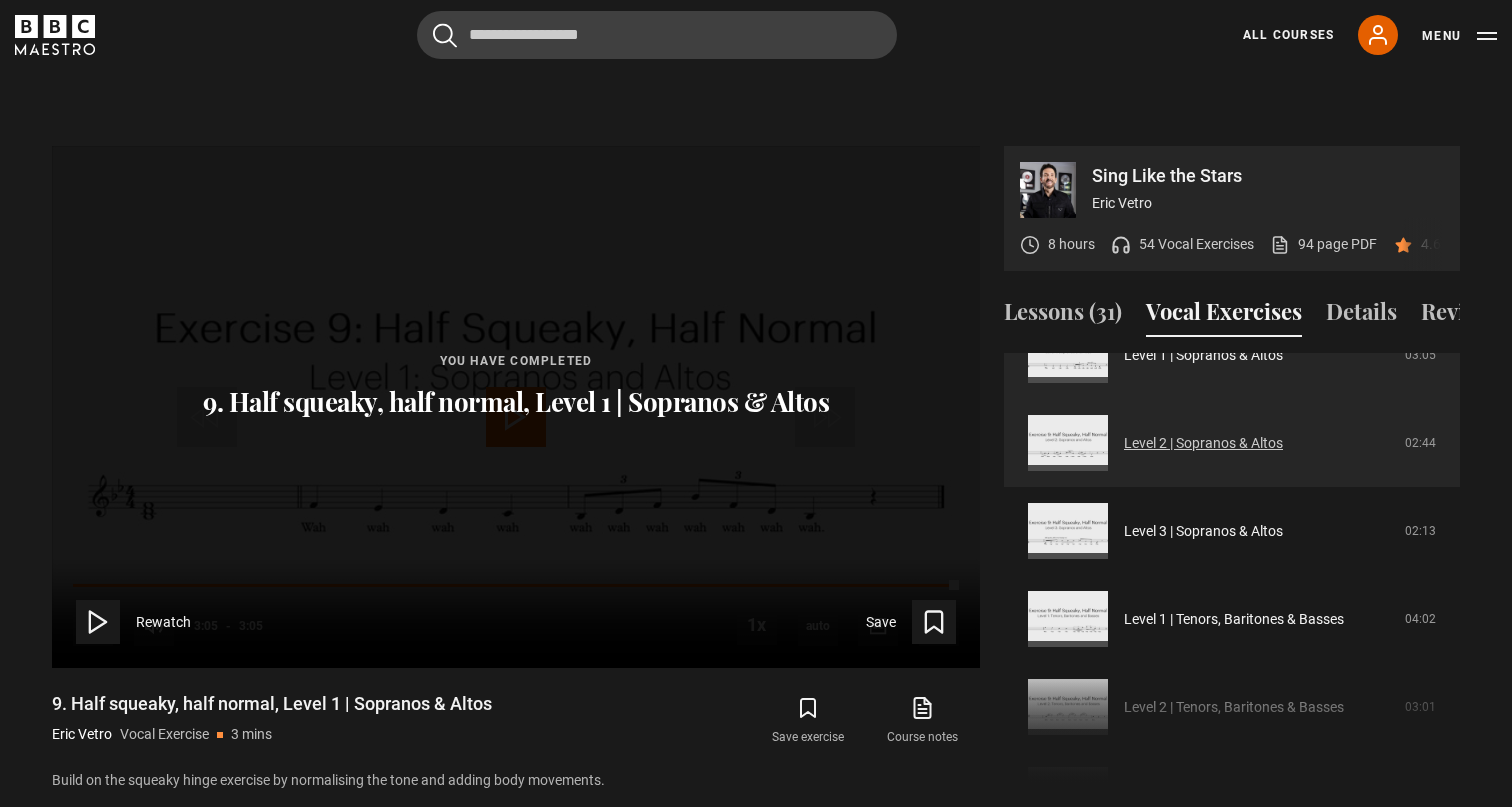 click on "Level 2 | Sopranos & Altos" at bounding box center (1203, 443) 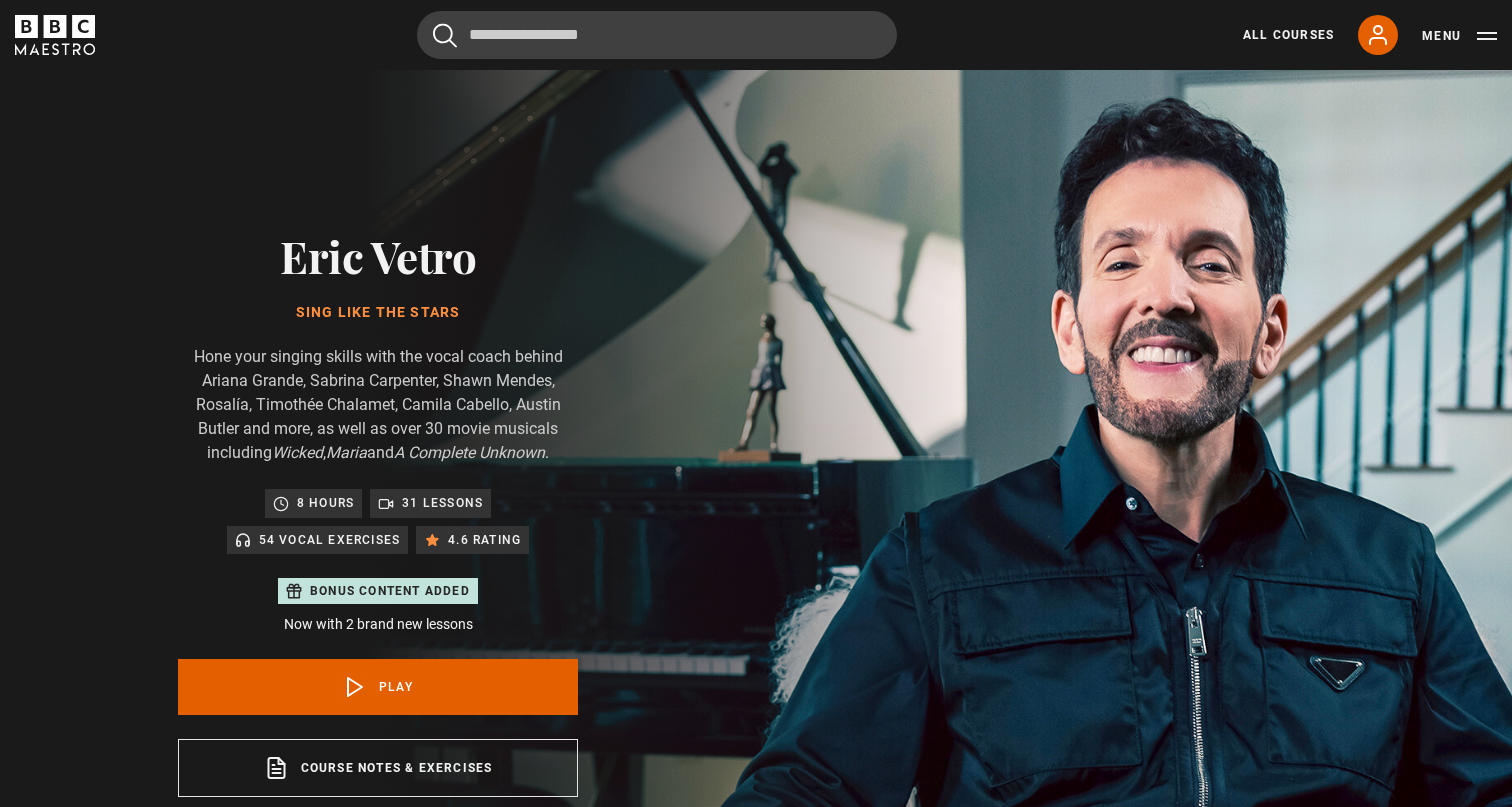 scroll, scrollTop: 956, scrollLeft: 0, axis: vertical 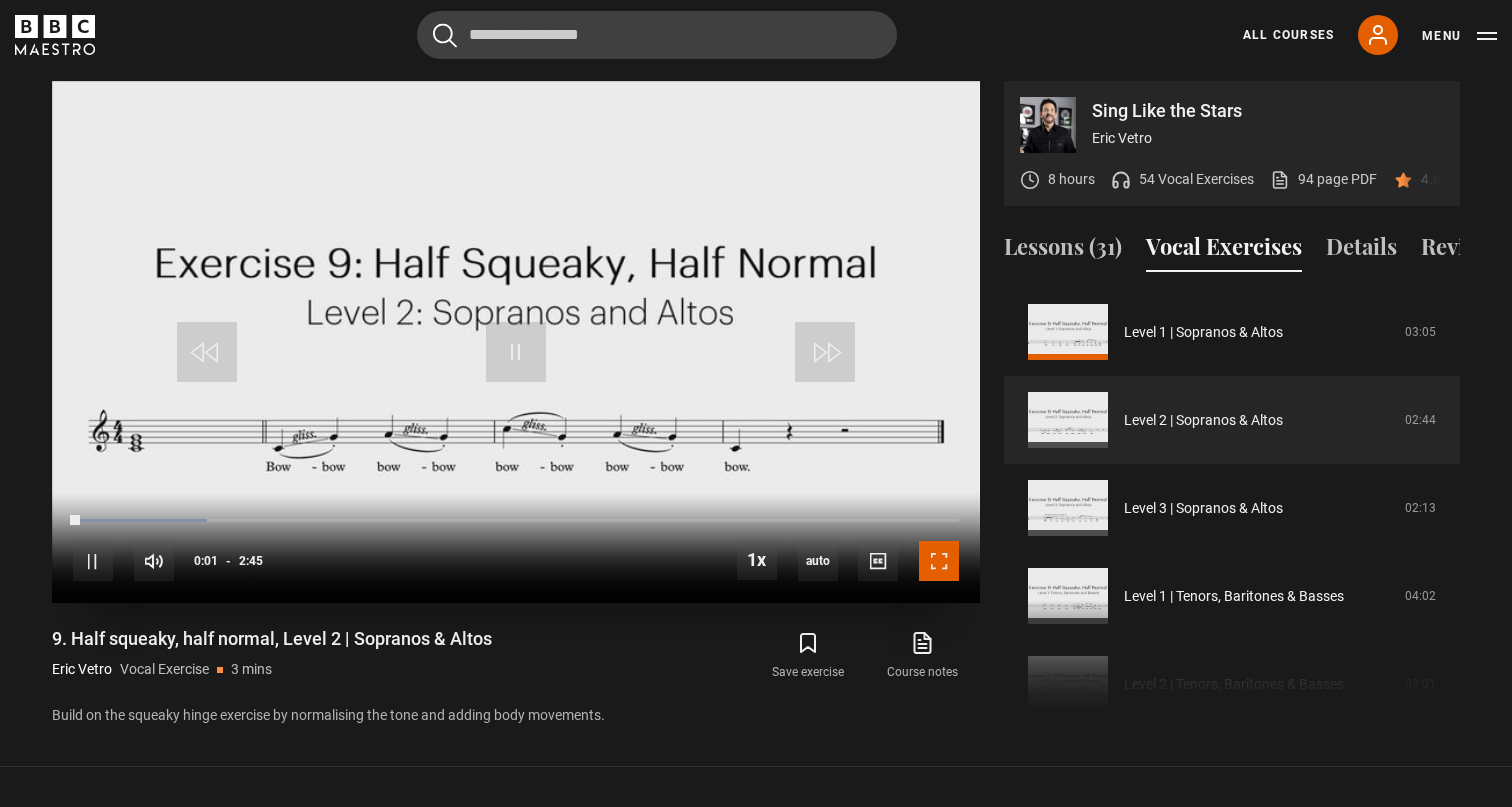 click at bounding box center (939, 561) 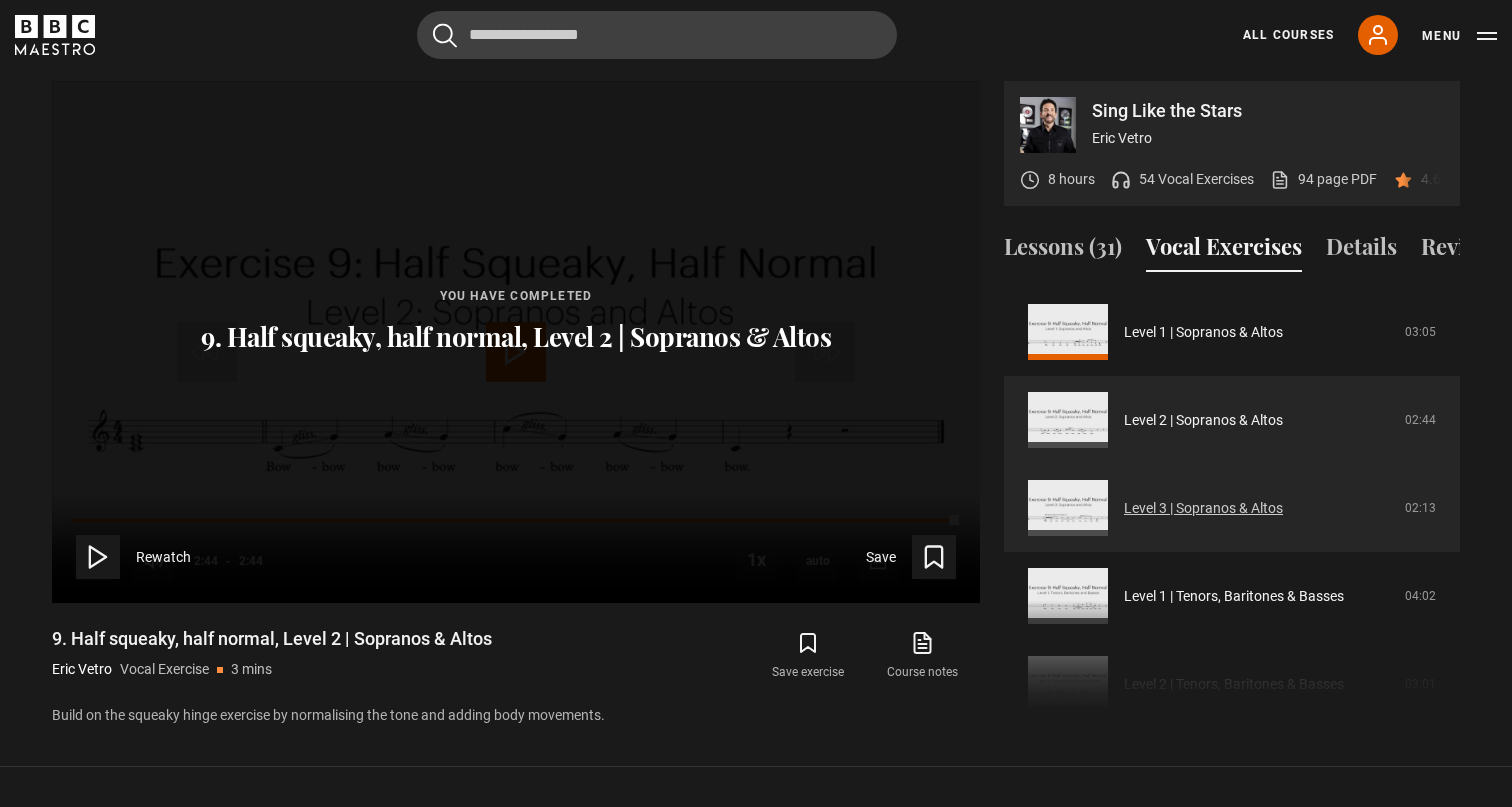 click on "Level 3 | Sopranos & Altos" at bounding box center [1203, 508] 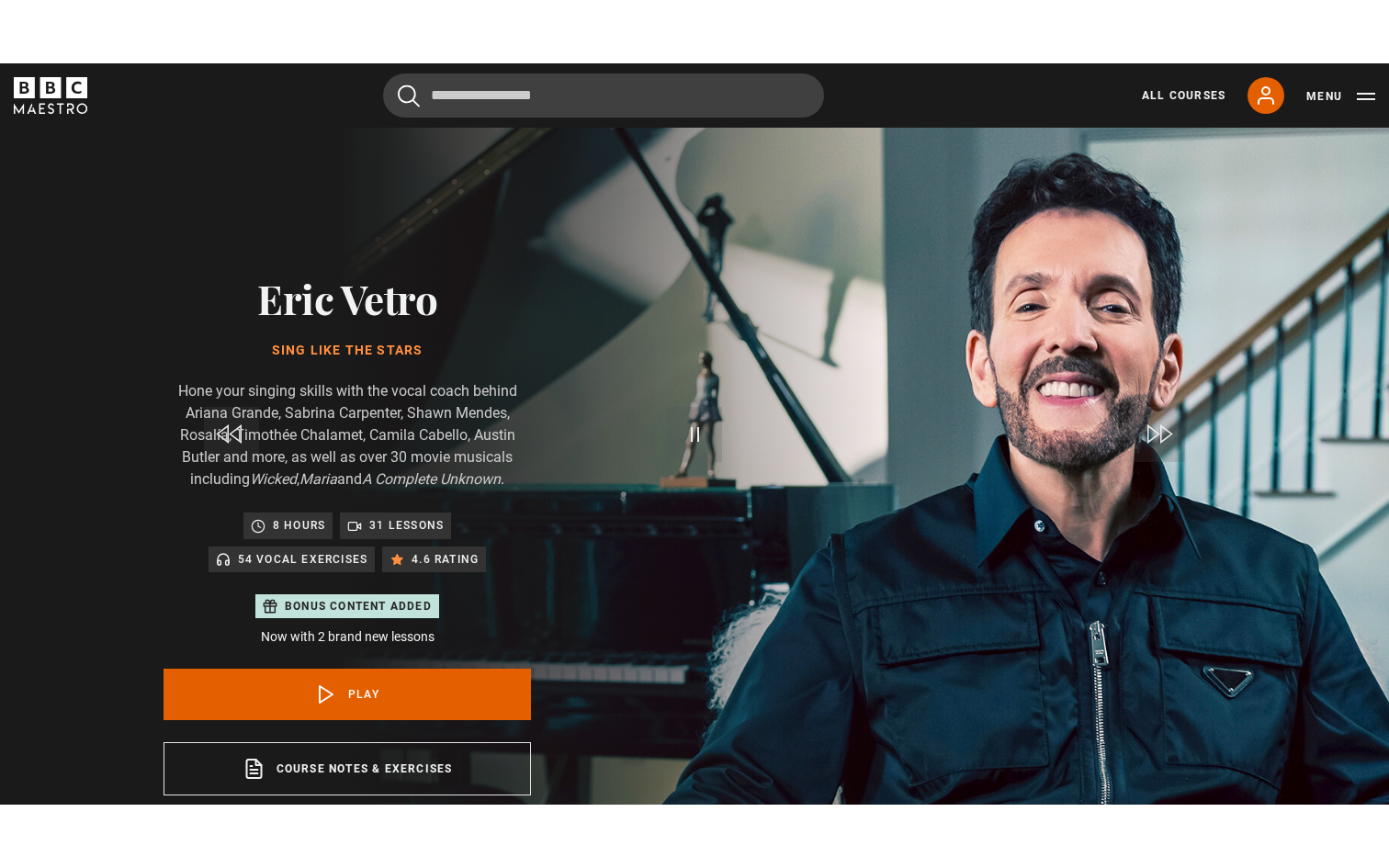 scroll, scrollTop: 878, scrollLeft: 0, axis: vertical 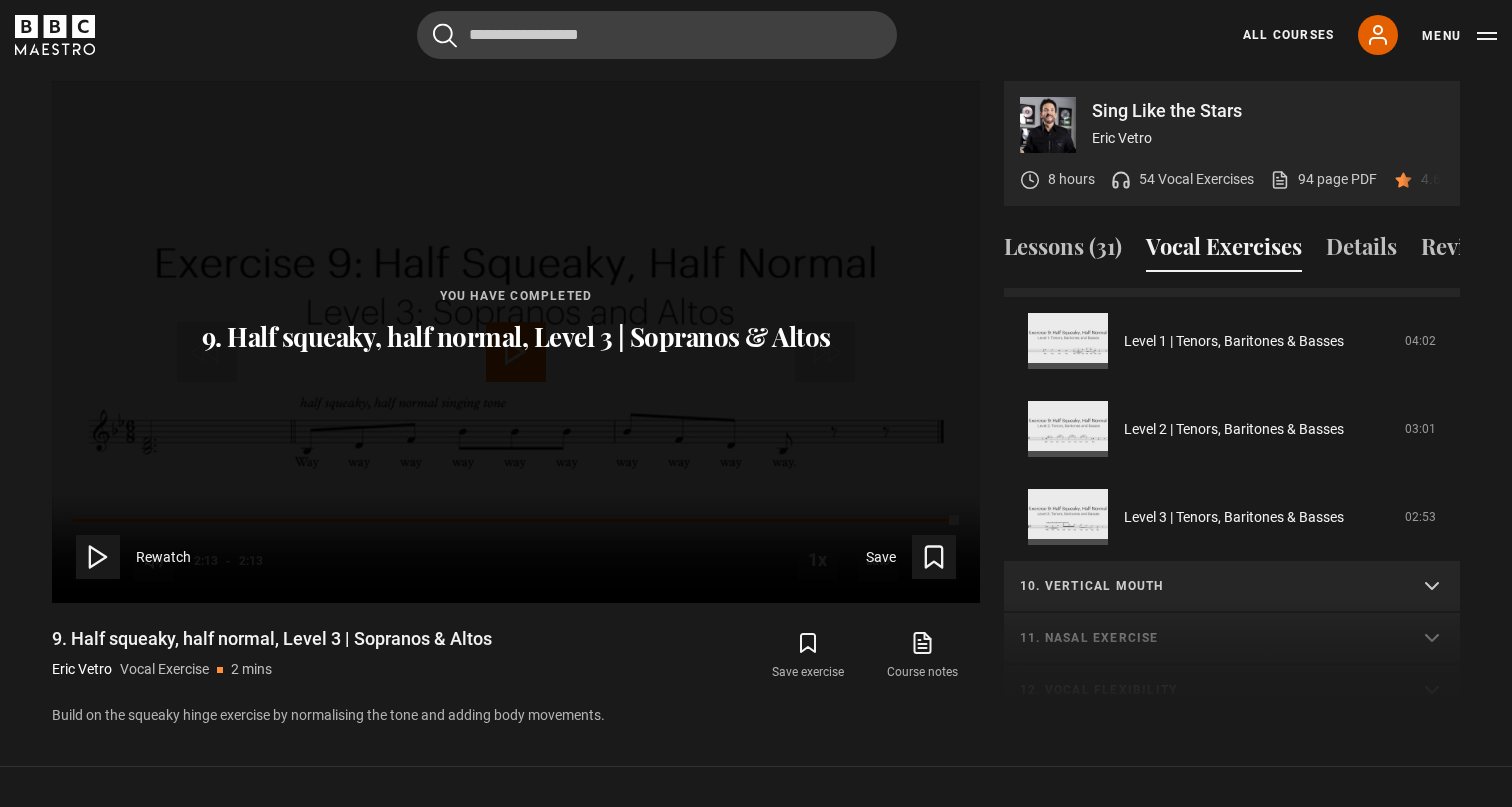 click on "10. Vertical mouth" at bounding box center [1208, 586] 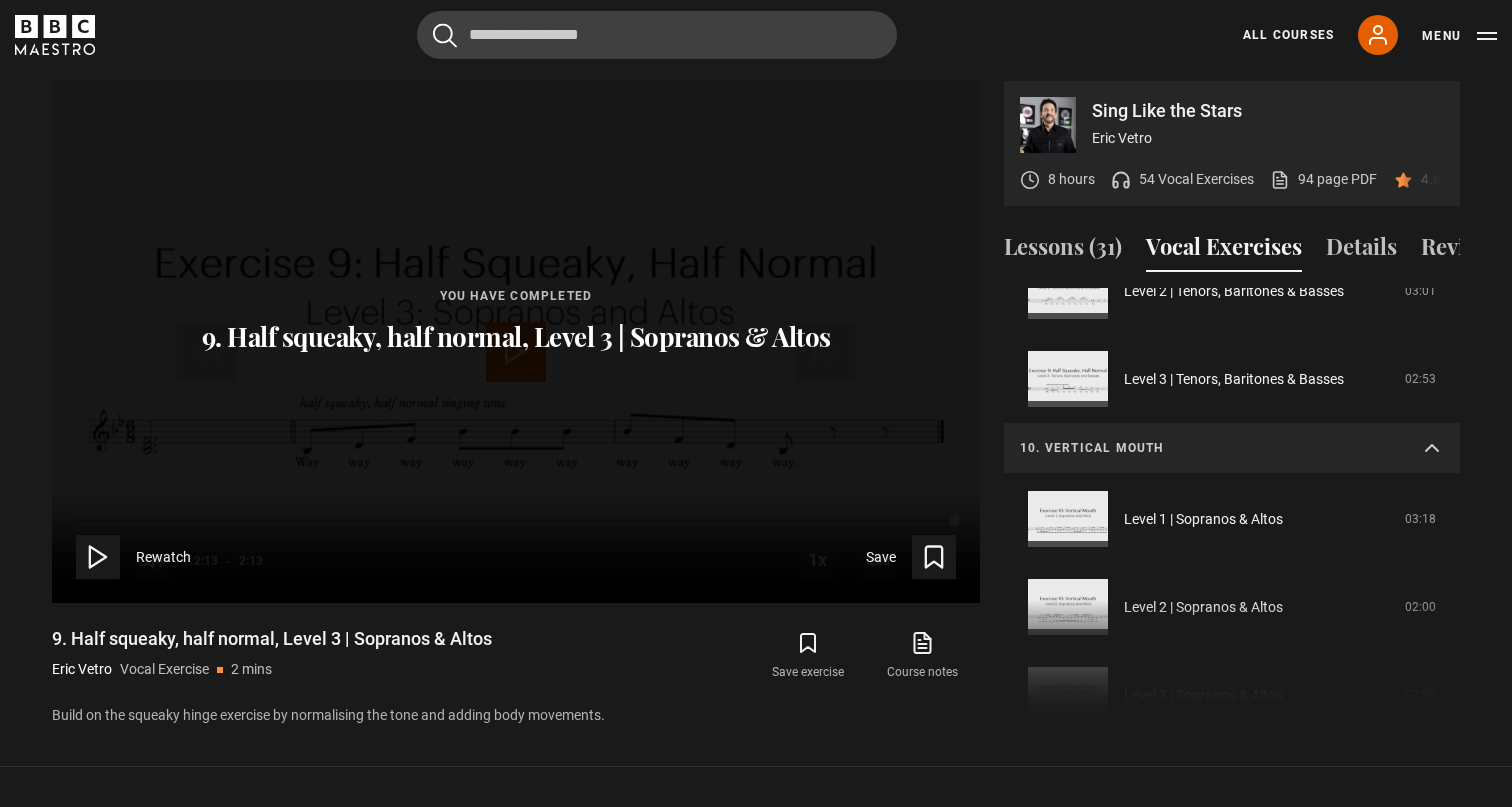 scroll, scrollTop: 888, scrollLeft: 0, axis: vertical 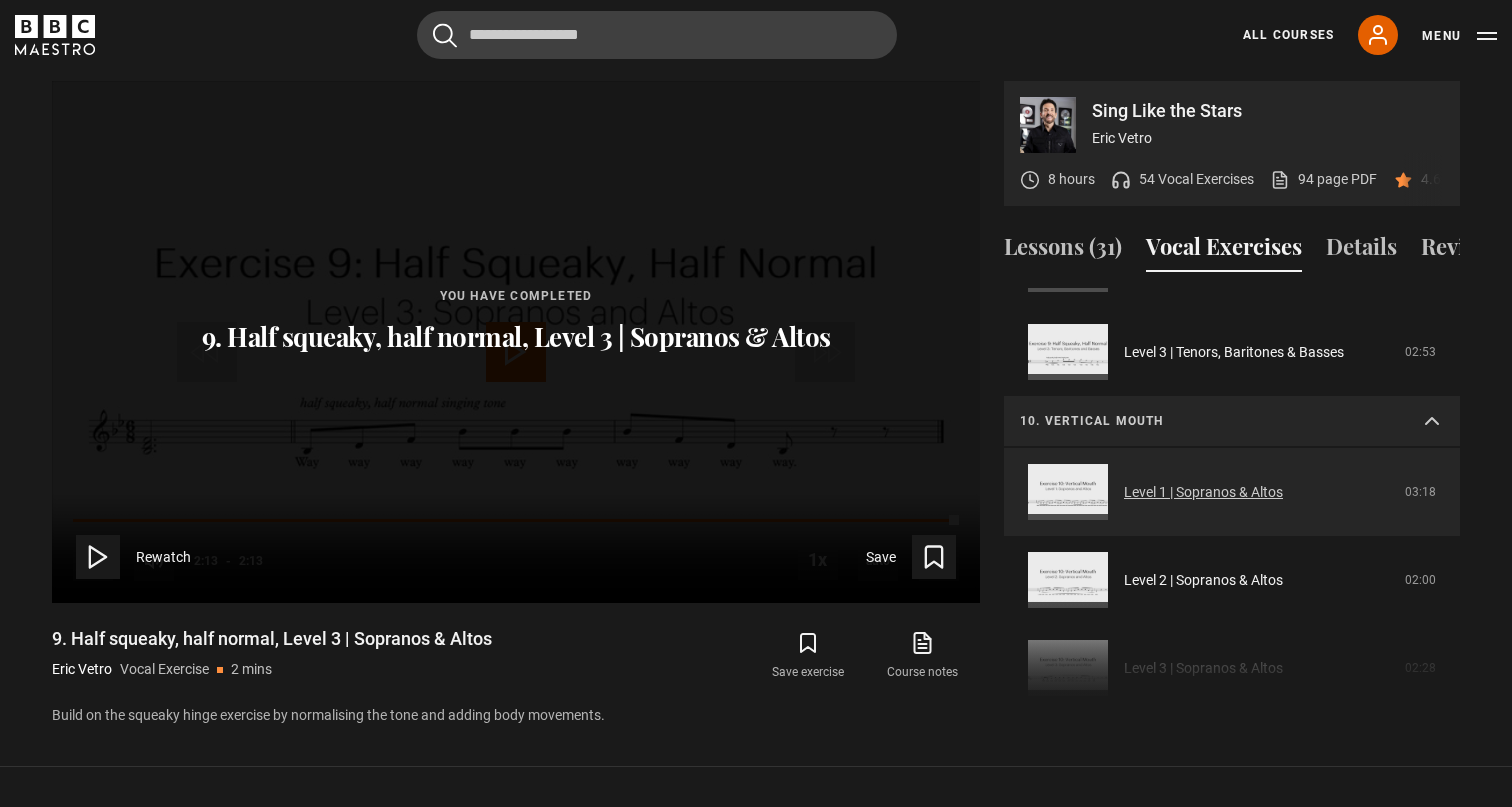 click on "Level 1 | Sopranos & Altos" at bounding box center [1203, 492] 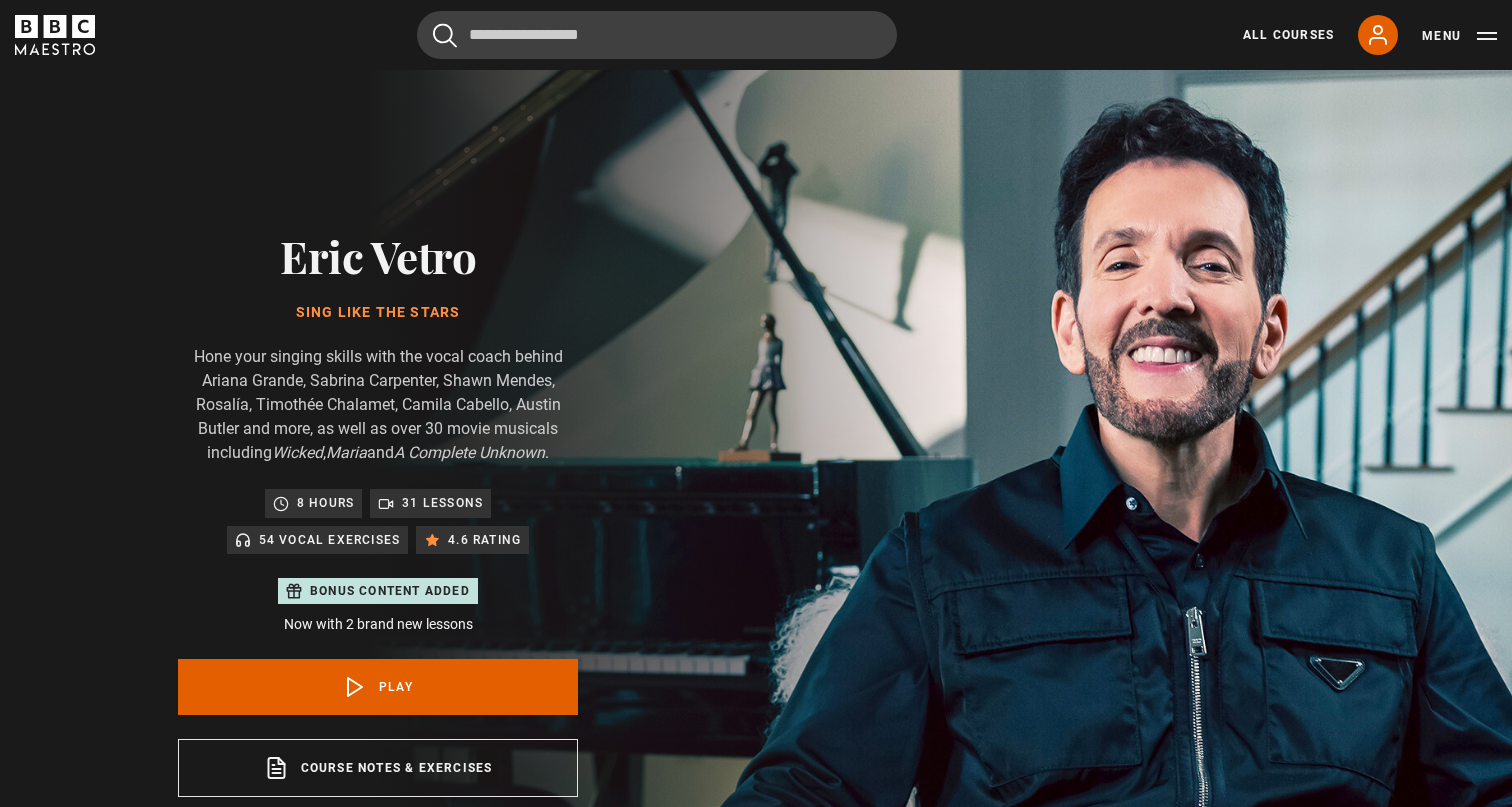 click on "Video Player is loading. Play Video 10s Skip Back 10 seconds Pause 10s Skip Forward 10 seconds Loaded :  2.51% 0:00 Pause Mute Current Time  0:00 - Duration  3:19 1x Playback Rate 2x 1.5x 1x , selected 0.5x auto Quality 360p 720p 1080p 2160p Auto , selected Captions captions off , selected English  Captions This is a modal window." at bounding box center [516, 1298] 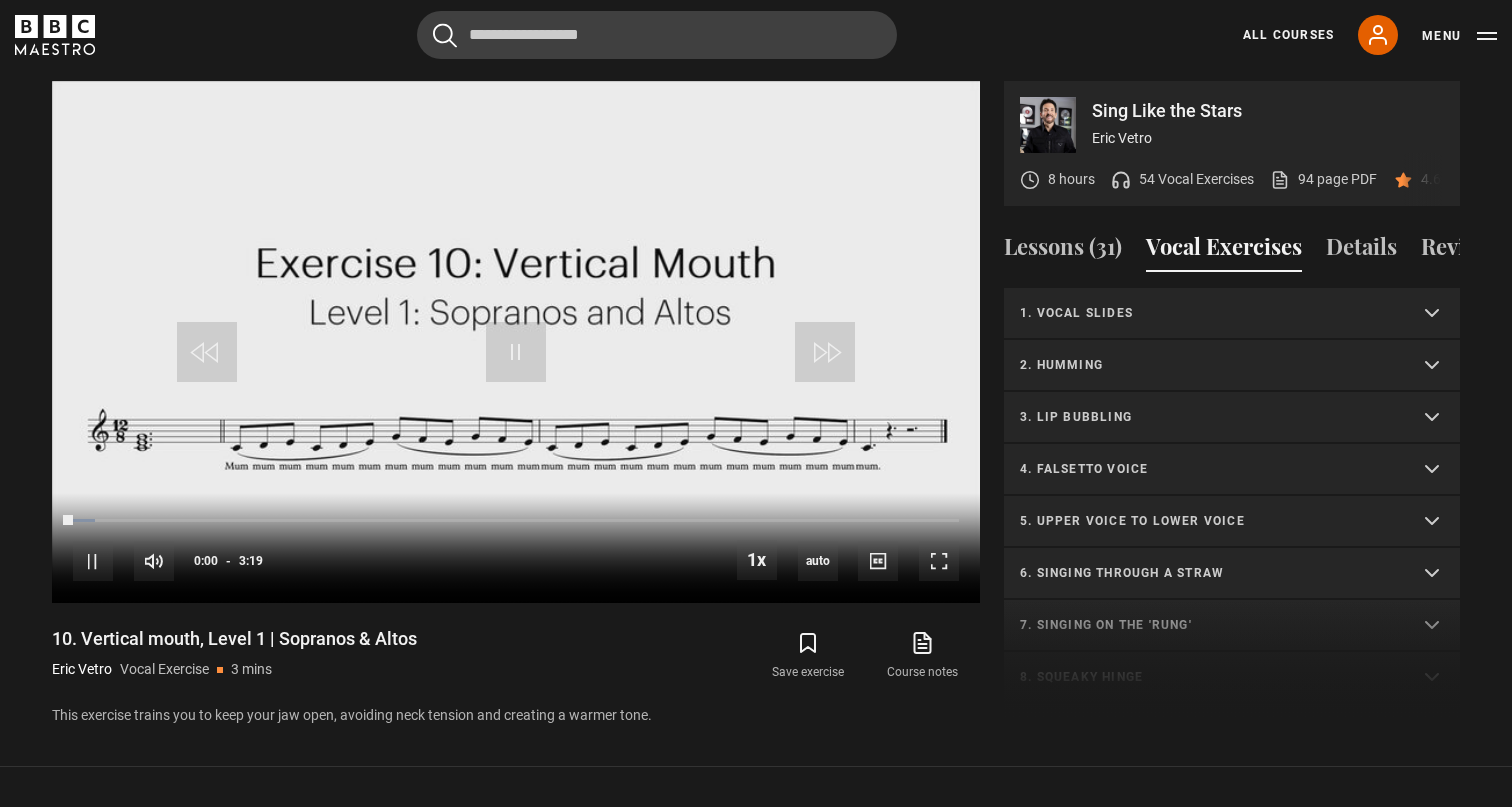 scroll, scrollTop: 0, scrollLeft: 0, axis: both 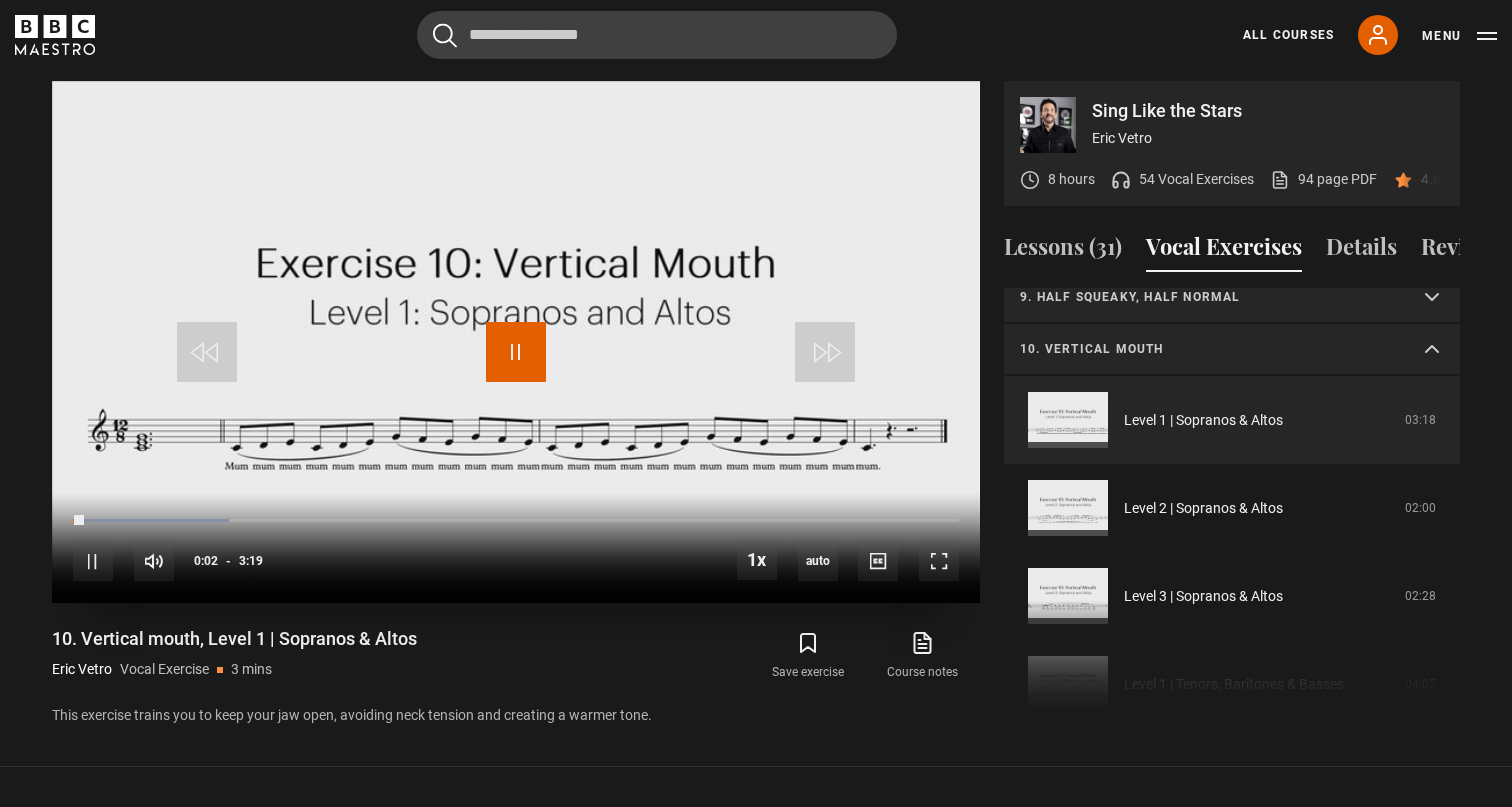 click at bounding box center (516, 352) 